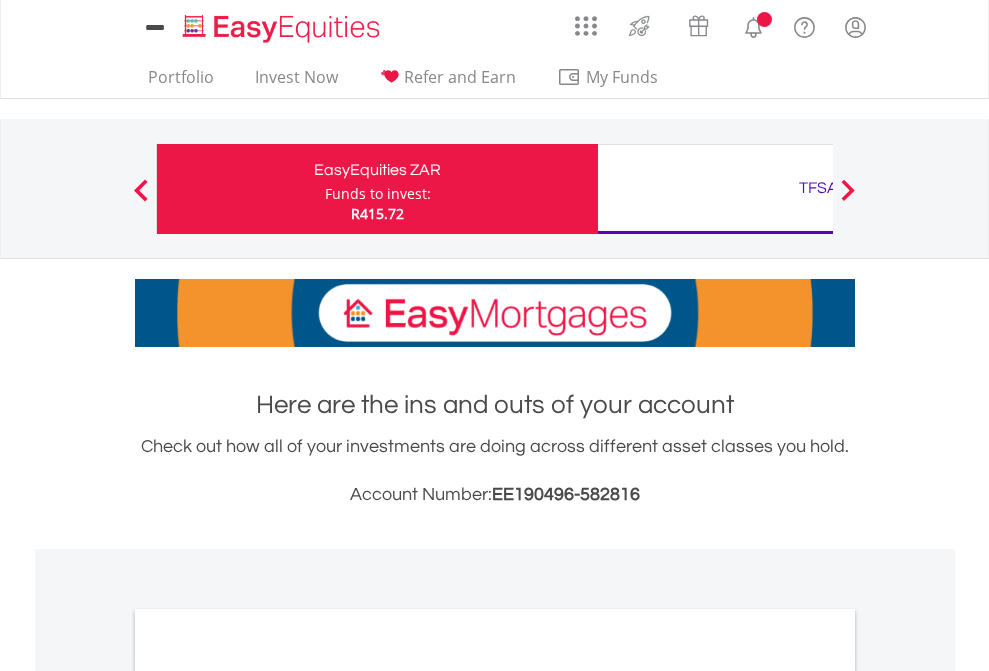 scroll, scrollTop: 0, scrollLeft: 0, axis: both 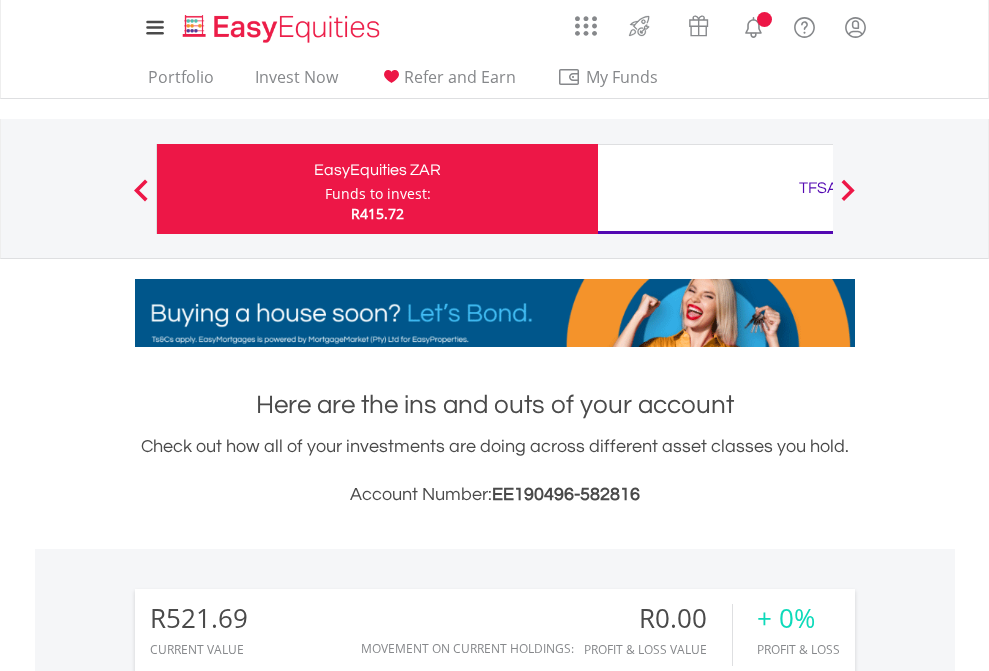 click on "Funds to invest:" at bounding box center (378, 194) 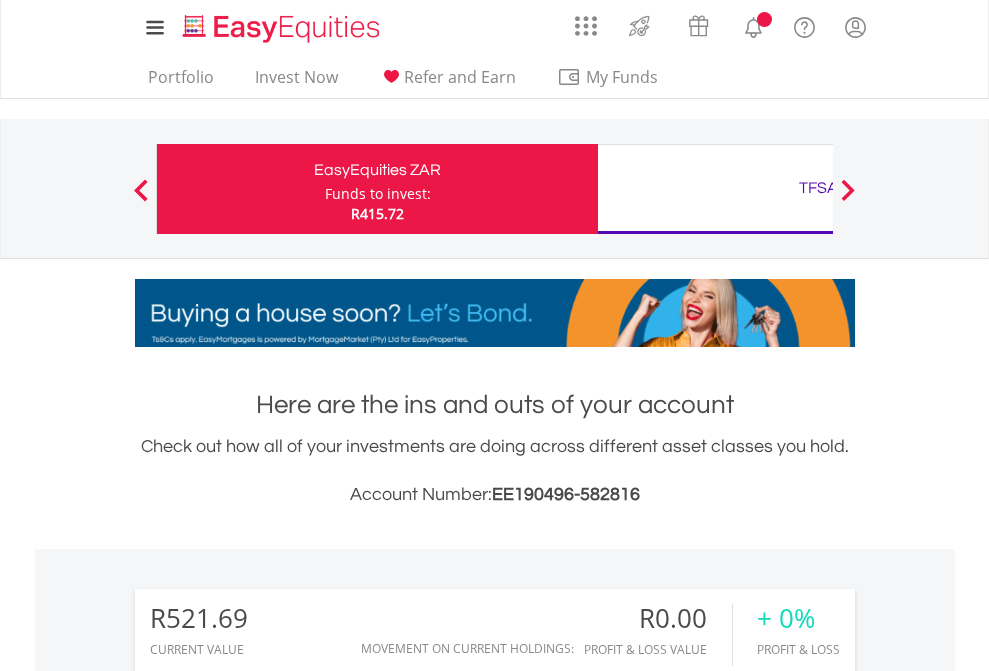 scroll, scrollTop: 999808, scrollLeft: 999687, axis: both 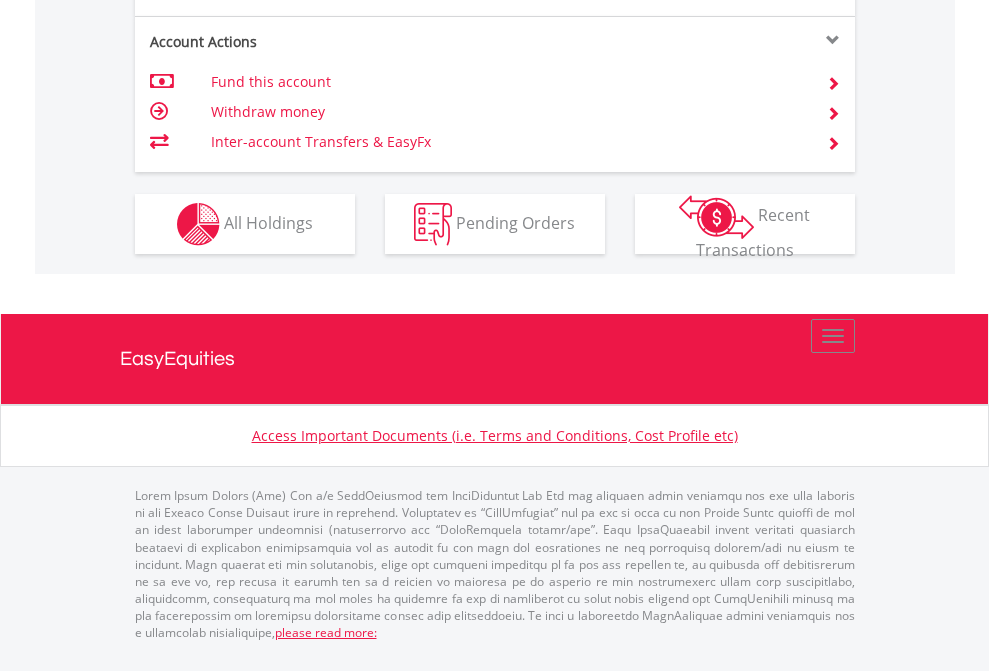 click on "Investment types" at bounding box center (706, -337) 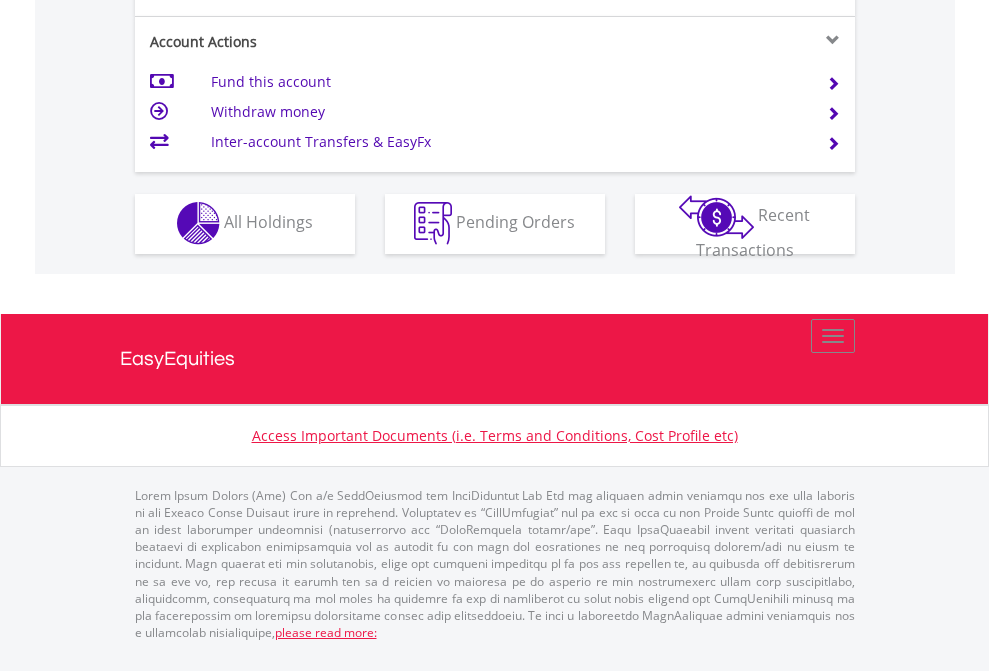 scroll, scrollTop: 1870, scrollLeft: 0, axis: vertical 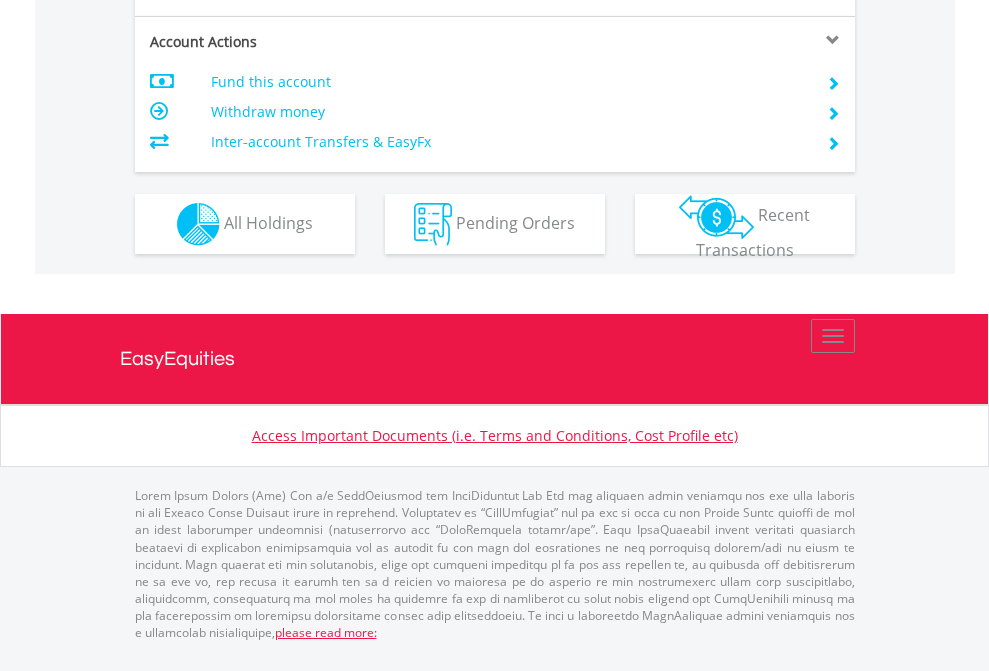 click on "Investment types" at bounding box center [706, -337] 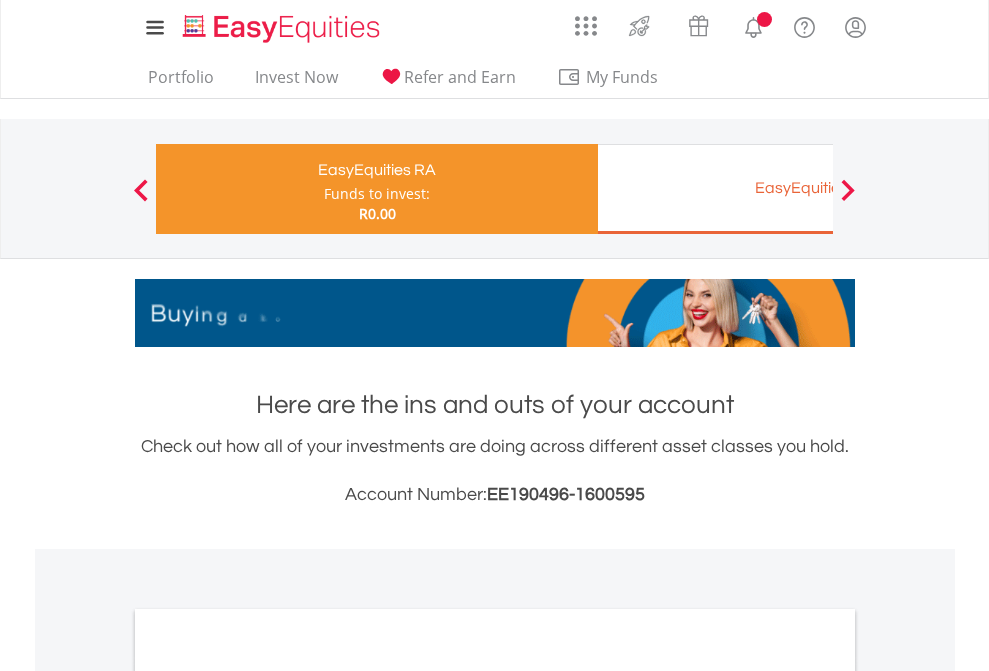 scroll, scrollTop: 0, scrollLeft: 0, axis: both 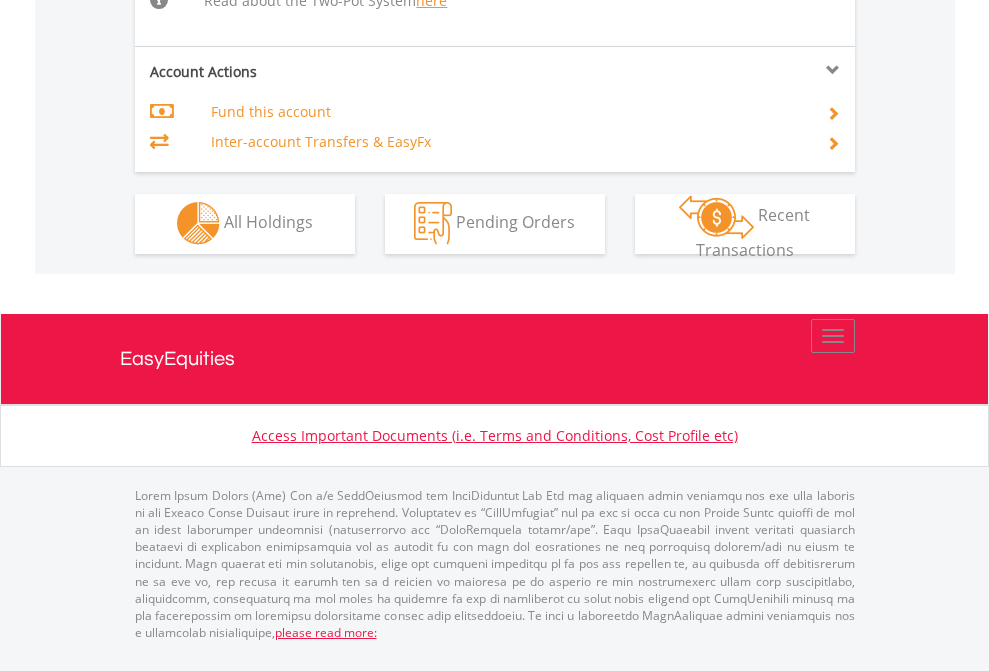 click on "Investment types" at bounding box center [706, -534] 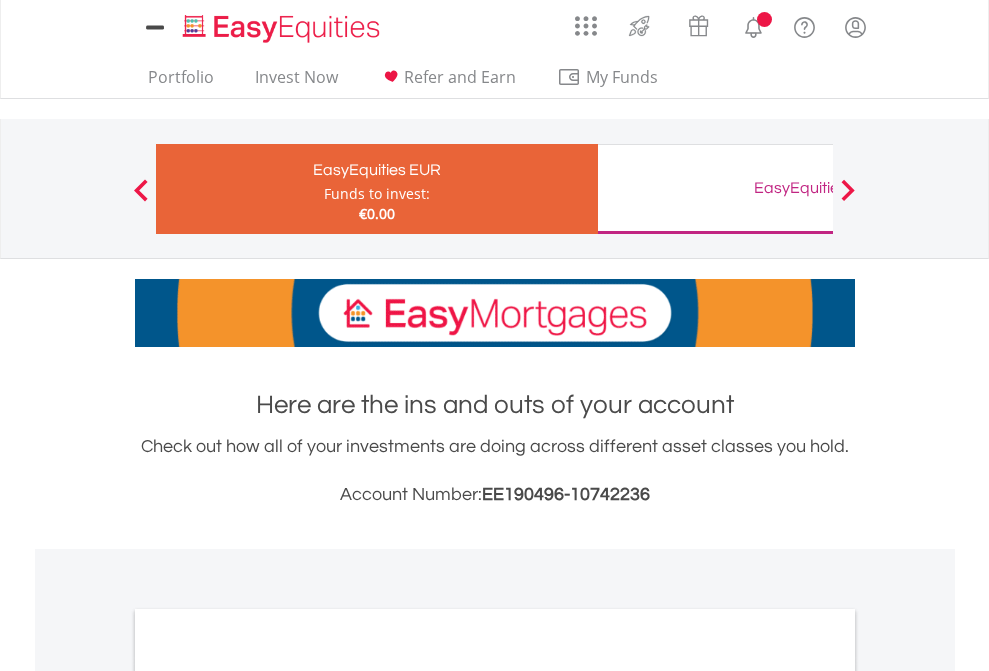 scroll, scrollTop: 0, scrollLeft: 0, axis: both 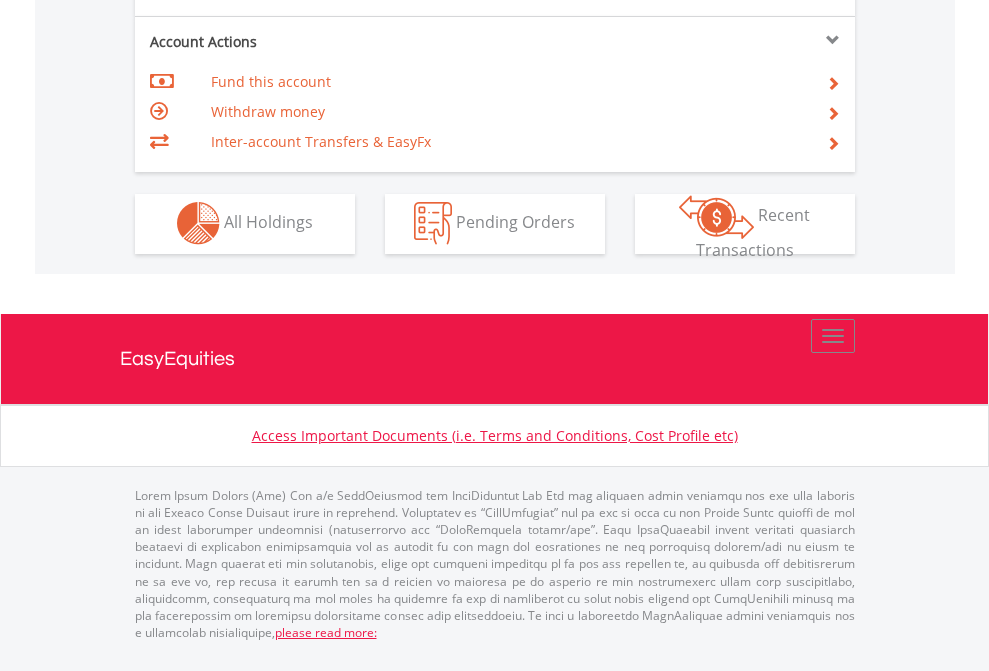 click on "Investment types" at bounding box center [706, -353] 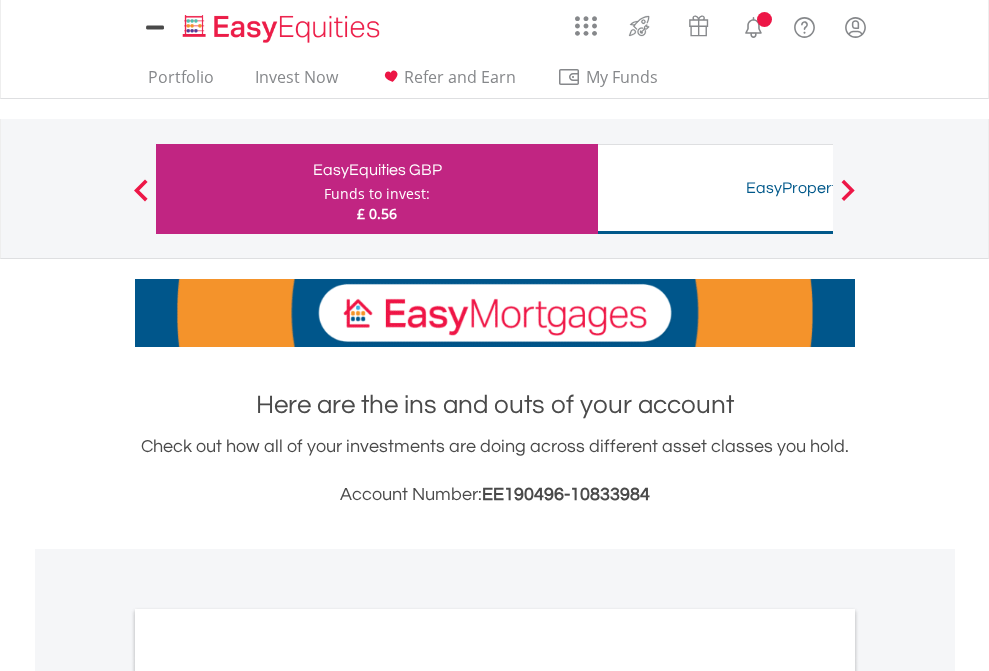 scroll, scrollTop: 0, scrollLeft: 0, axis: both 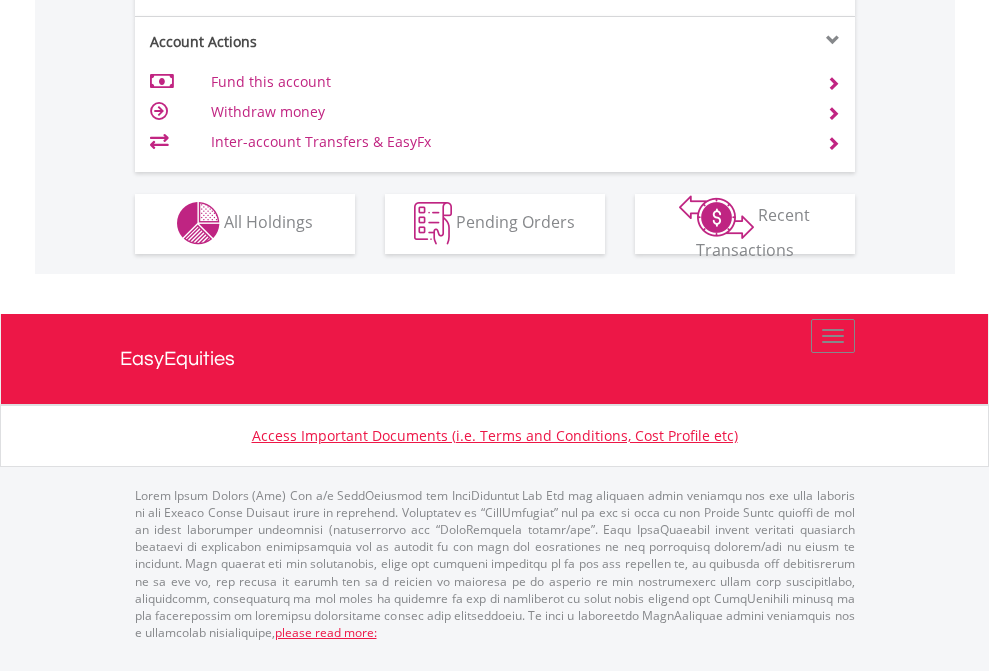 click on "Investment types" at bounding box center [706, -353] 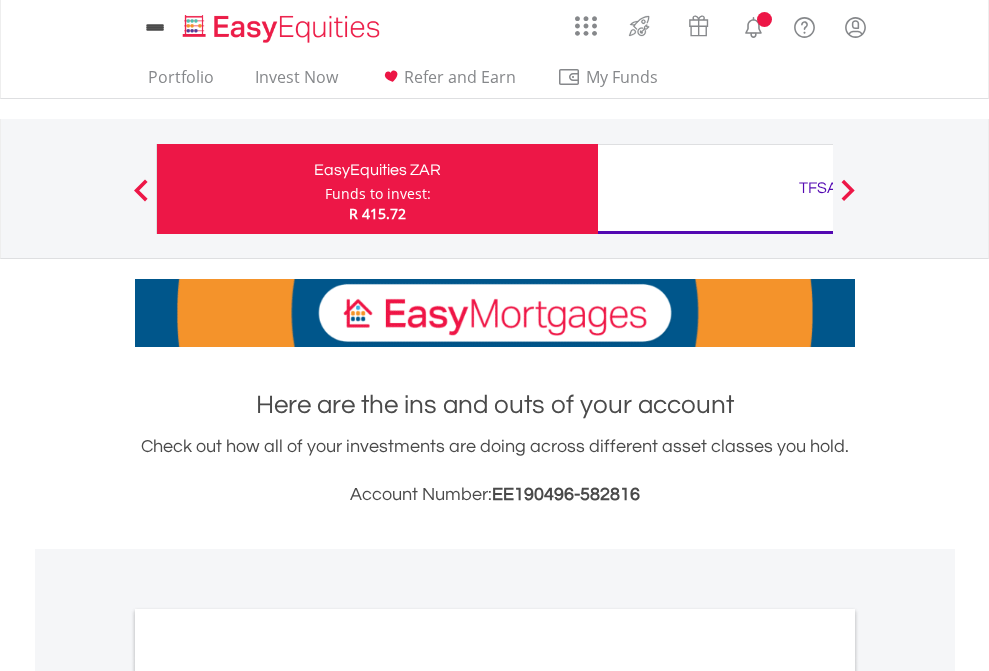scroll, scrollTop: 1202, scrollLeft: 0, axis: vertical 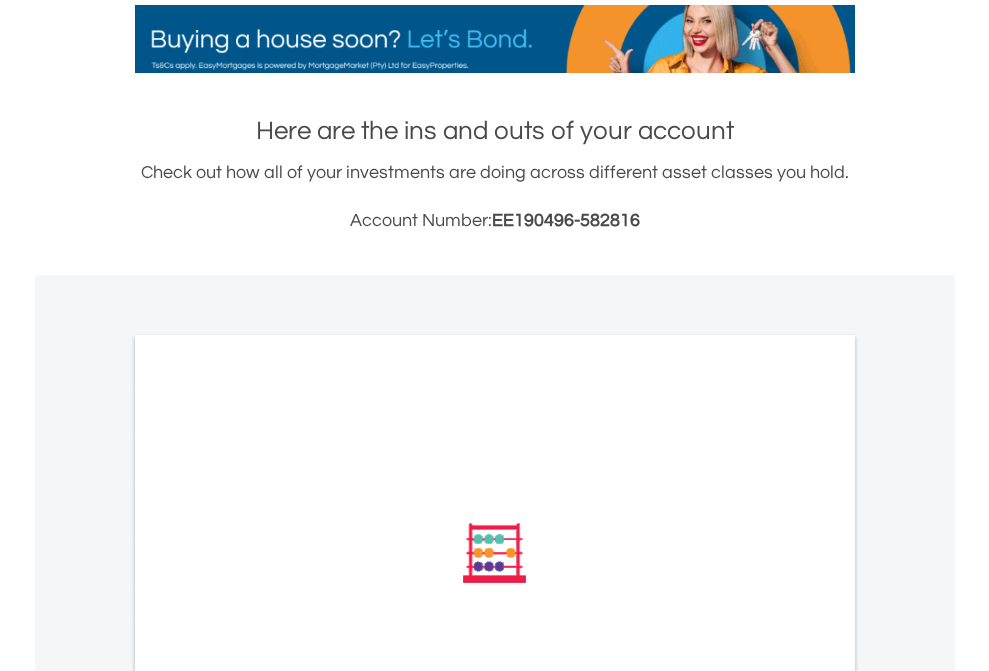 click on "All Holdings" at bounding box center [268, 822] 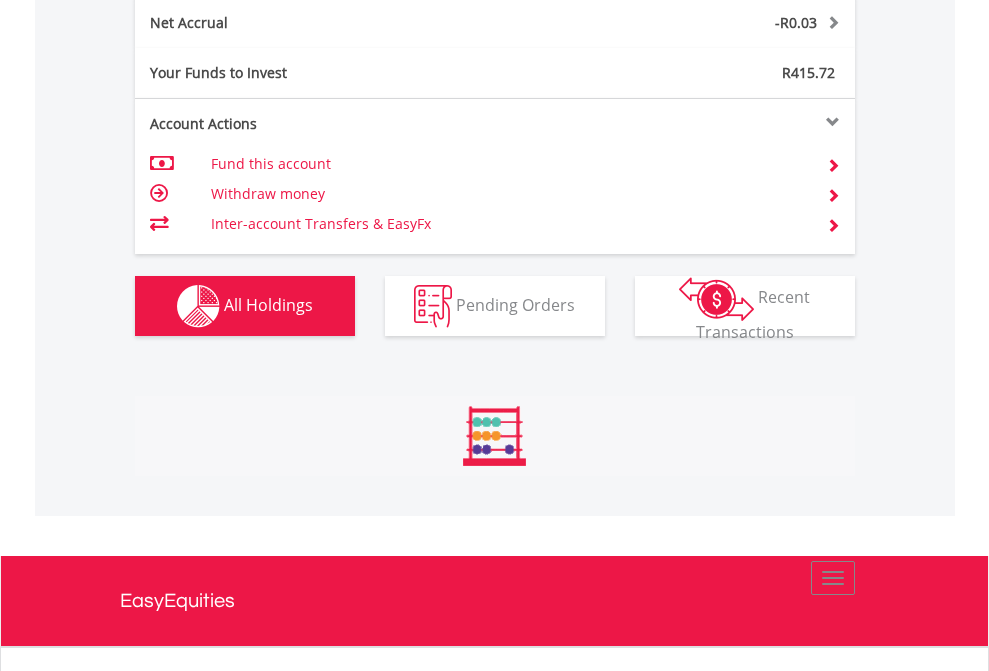 scroll, scrollTop: 999808, scrollLeft: 999687, axis: both 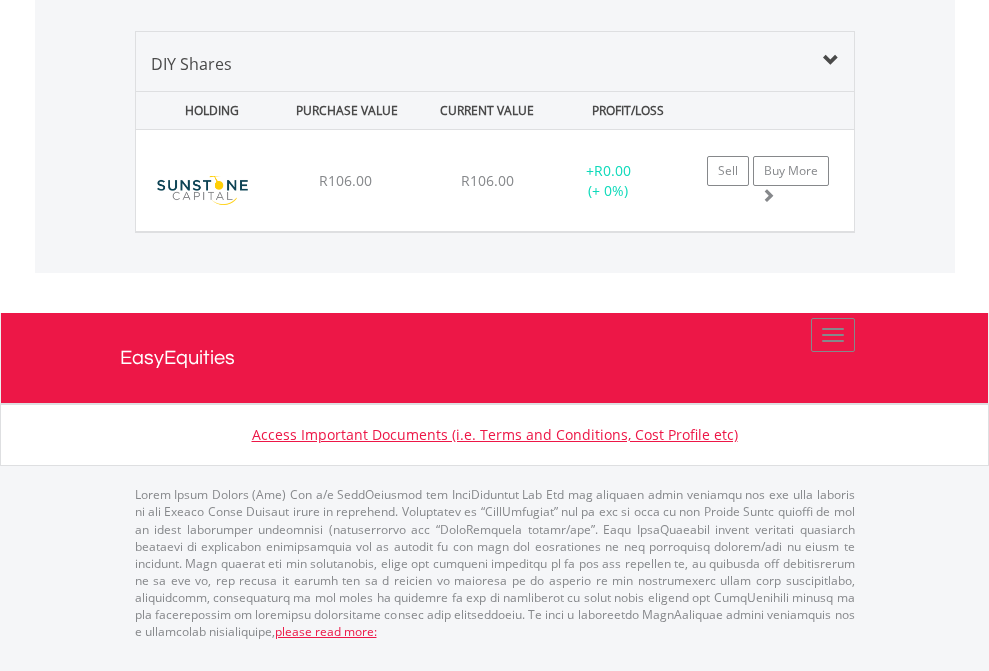 click on "TFSA" at bounding box center (818, -1379) 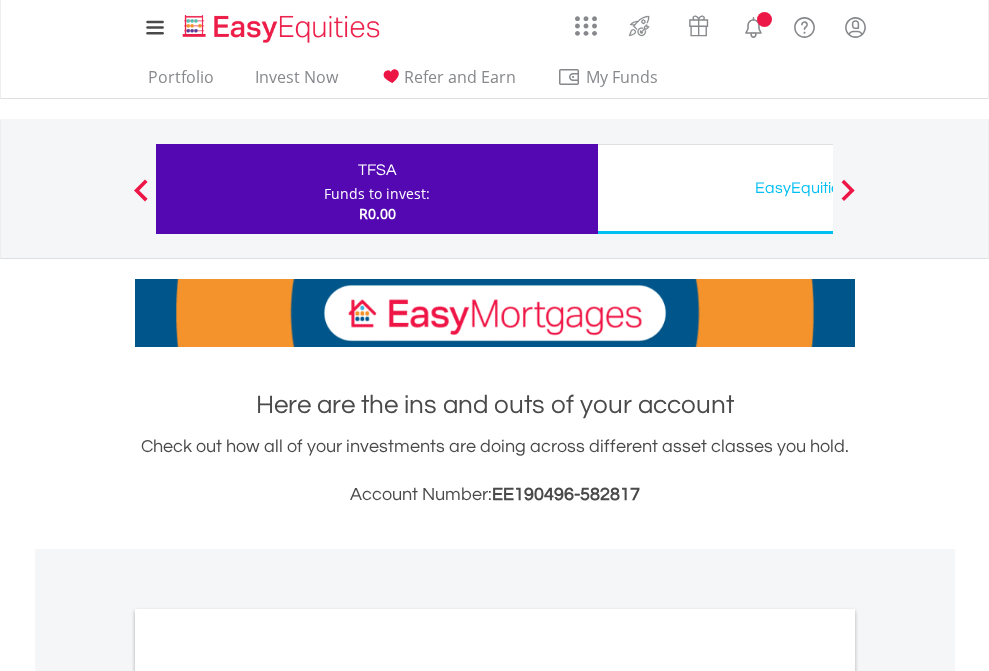 scroll, scrollTop: 0, scrollLeft: 0, axis: both 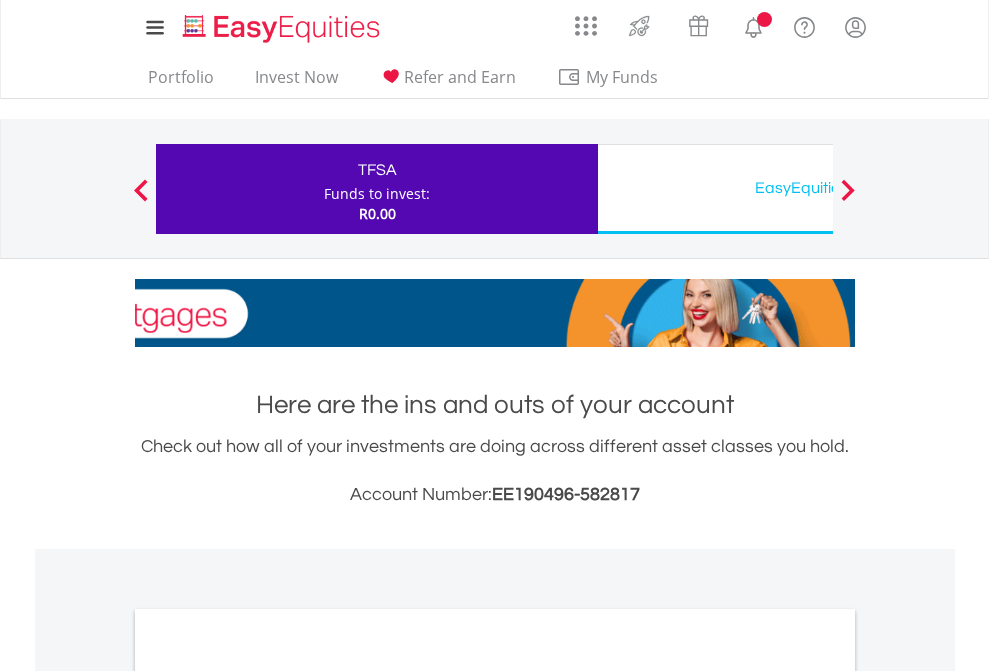 click on "All Holdings" at bounding box center [268, 1096] 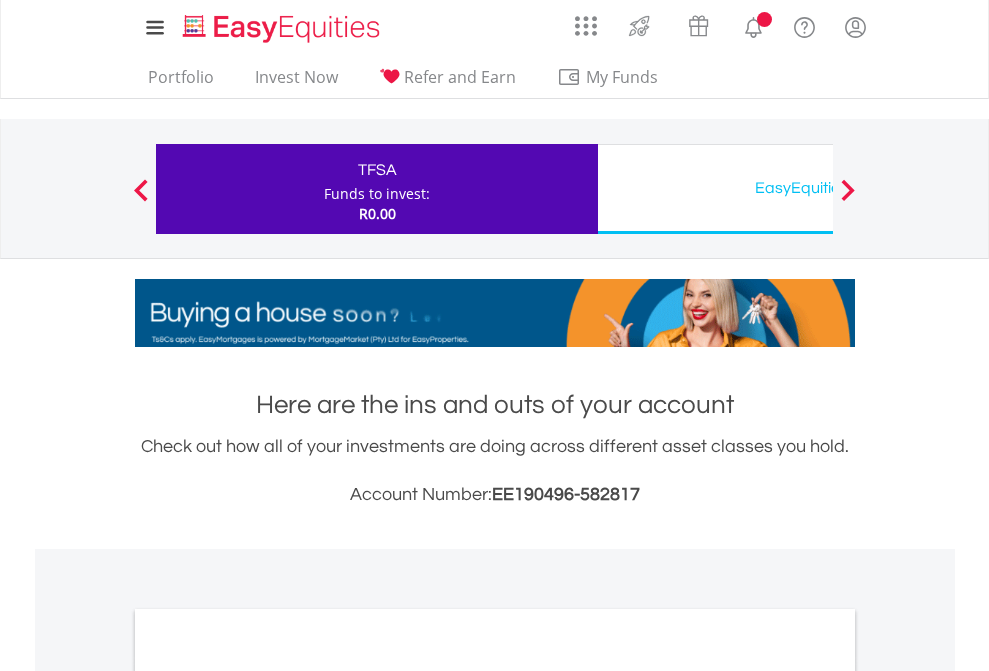 scroll, scrollTop: 1202, scrollLeft: 0, axis: vertical 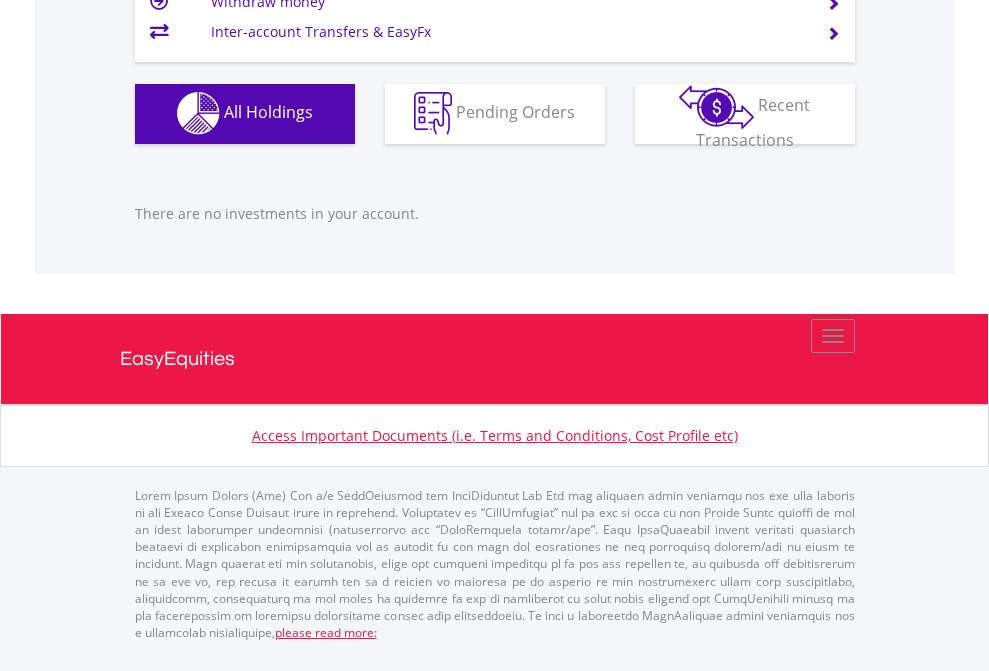 click on "EasyEquities USD" at bounding box center [818, -1142] 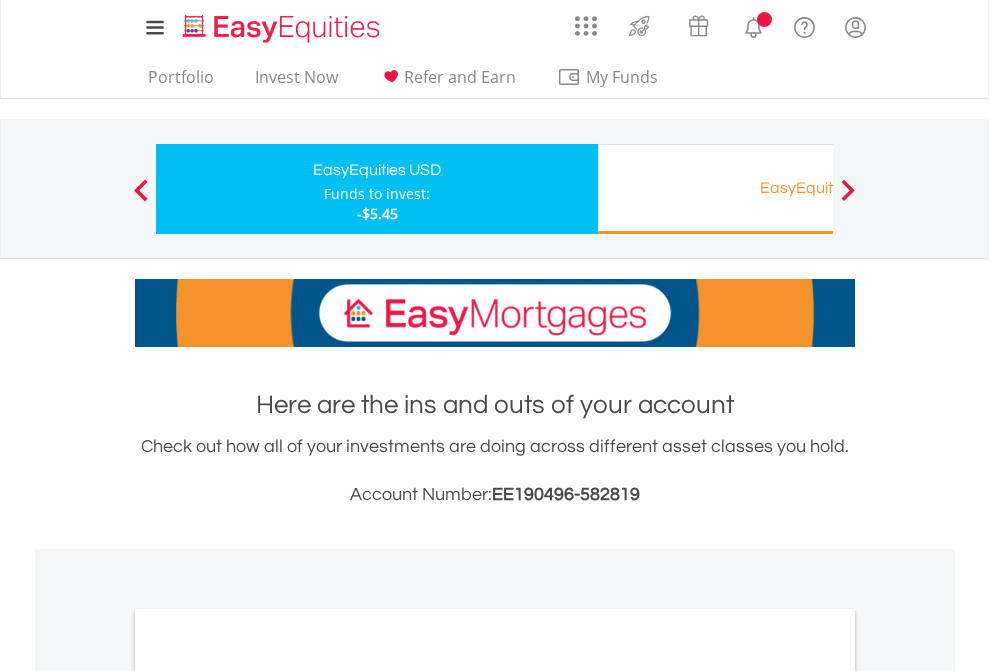 scroll, scrollTop: 1202, scrollLeft: 0, axis: vertical 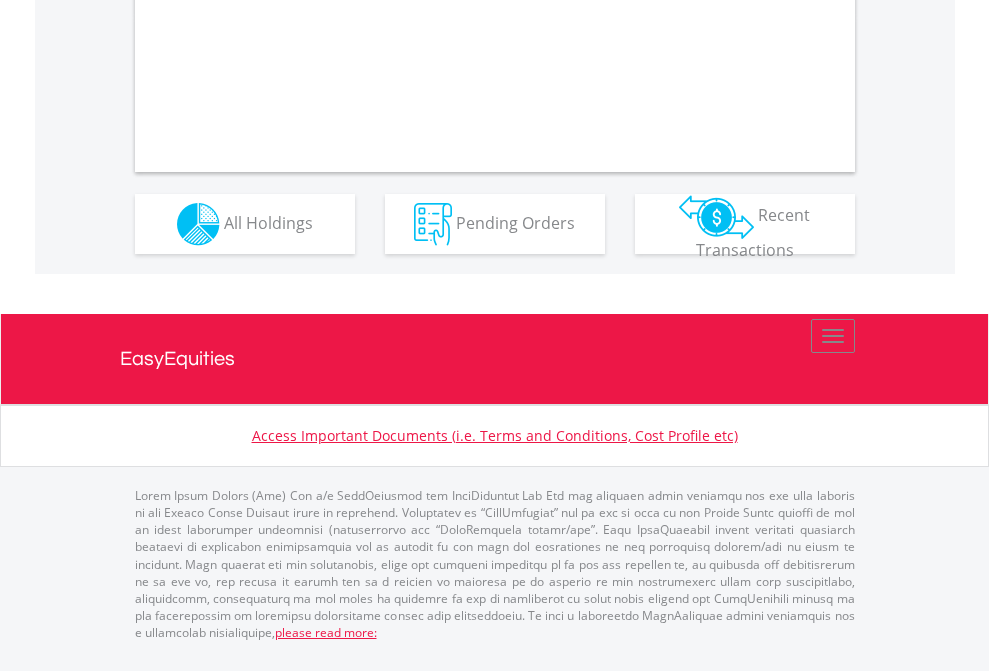 click on "All Holdings" at bounding box center [268, 222] 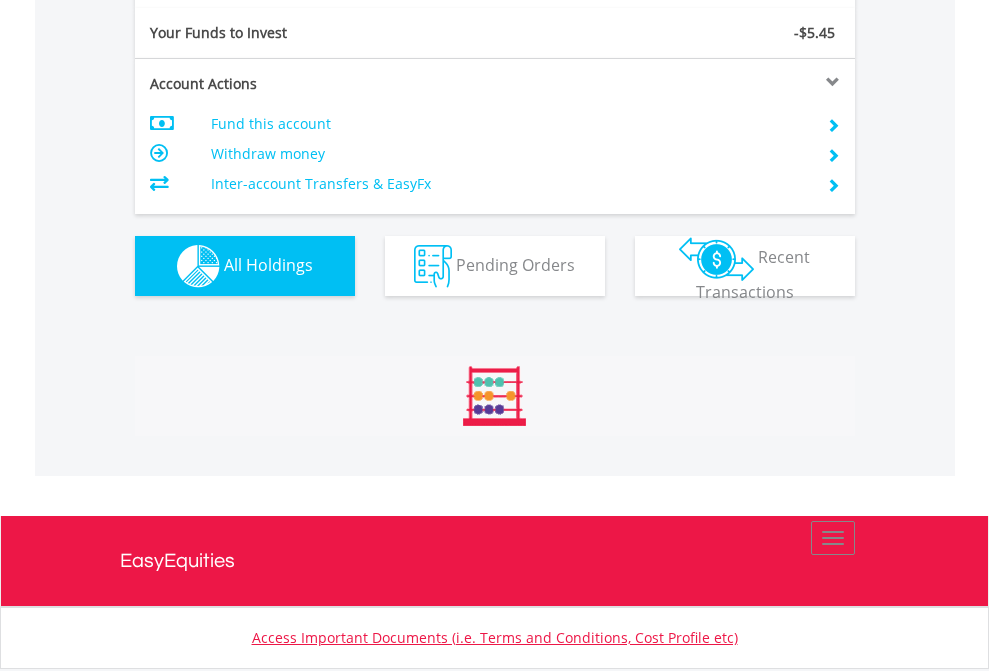 scroll, scrollTop: 999808, scrollLeft: 999687, axis: both 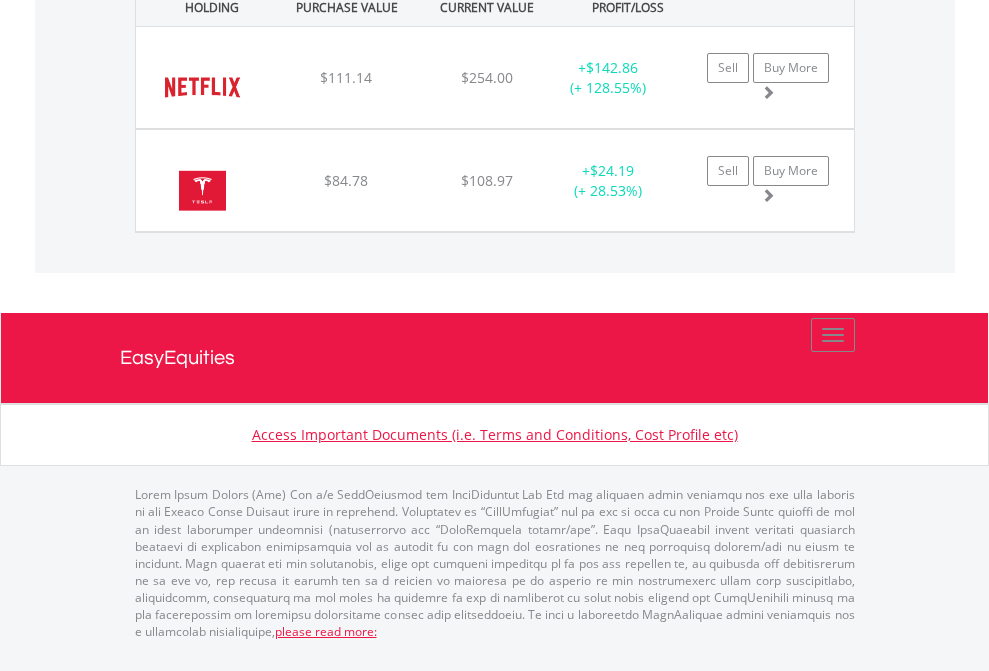 click on "EasyEquities RA" at bounding box center [818, -1442] 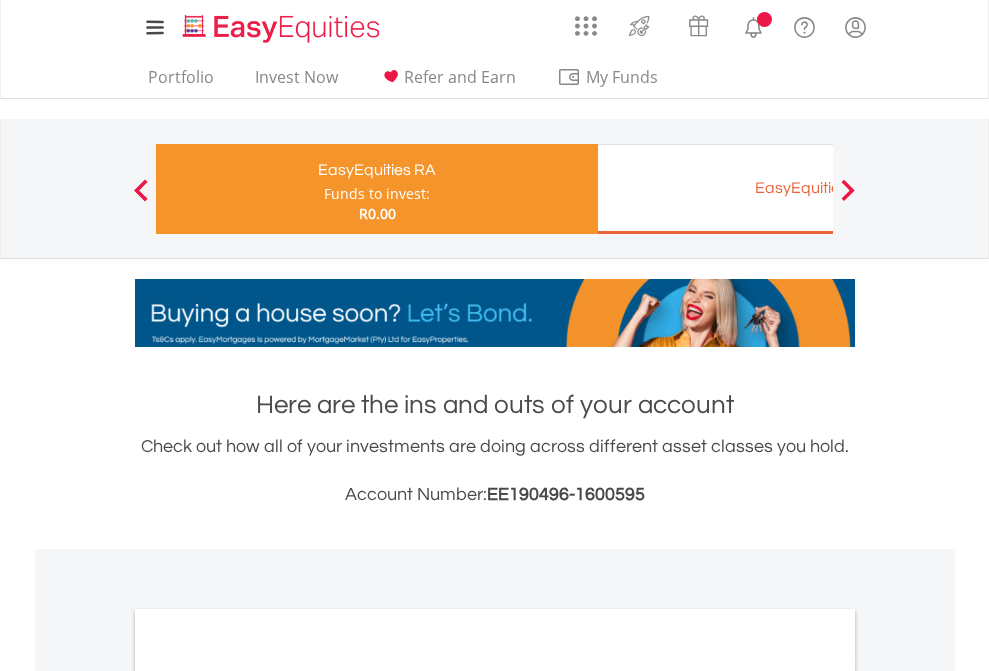 scroll, scrollTop: 0, scrollLeft: 0, axis: both 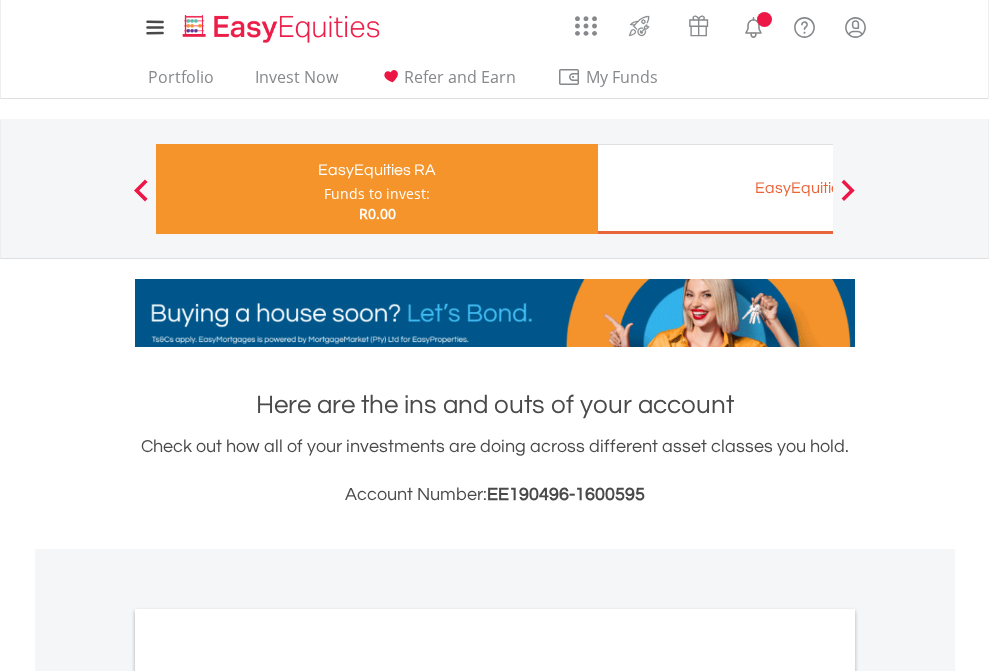 click on "All Holdings" at bounding box center (268, 1066) 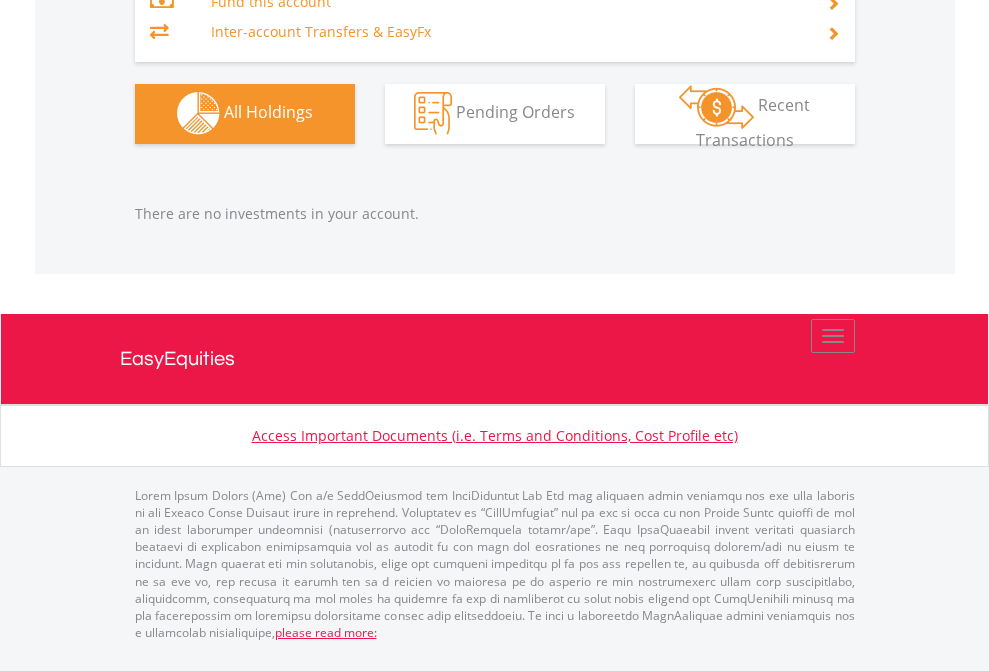 scroll, scrollTop: 2097, scrollLeft: 0, axis: vertical 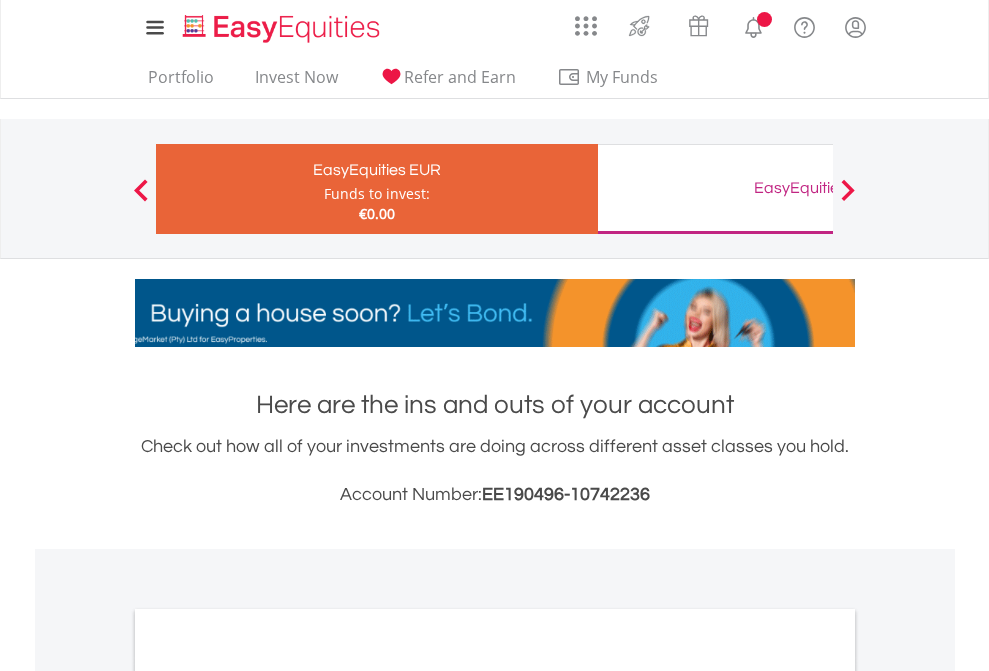 click on "All Holdings" at bounding box center [268, 1096] 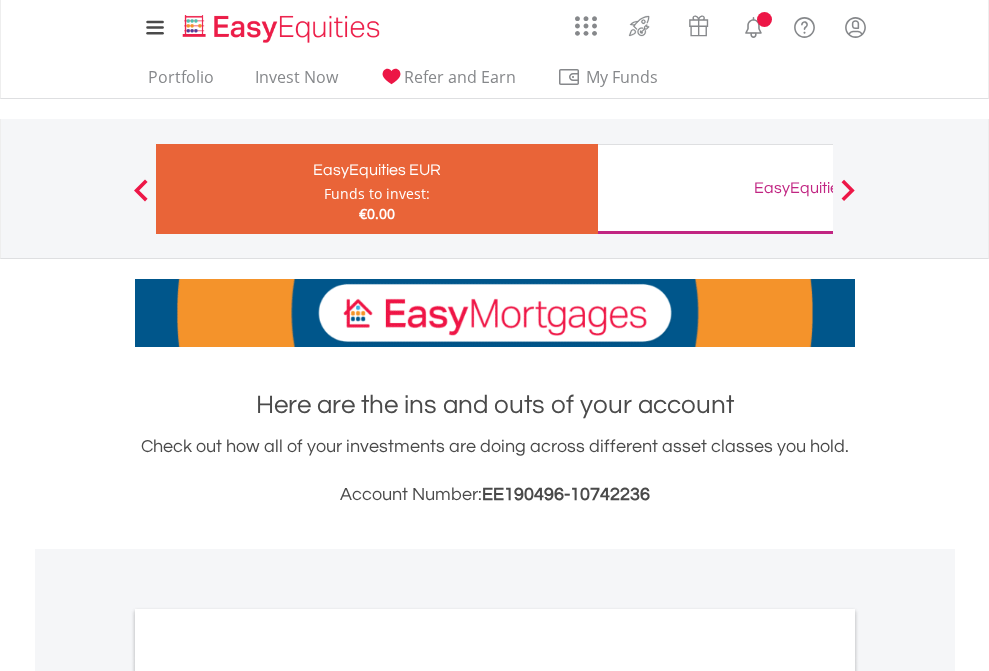 scroll, scrollTop: 1202, scrollLeft: 0, axis: vertical 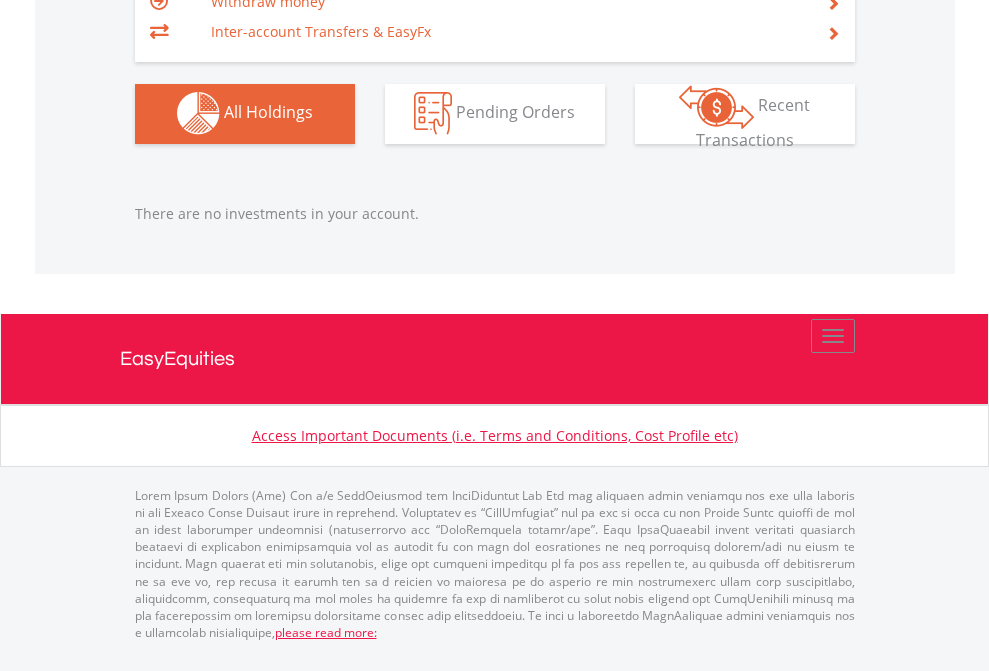click on "EasyEquities GBP" at bounding box center [818, -1142] 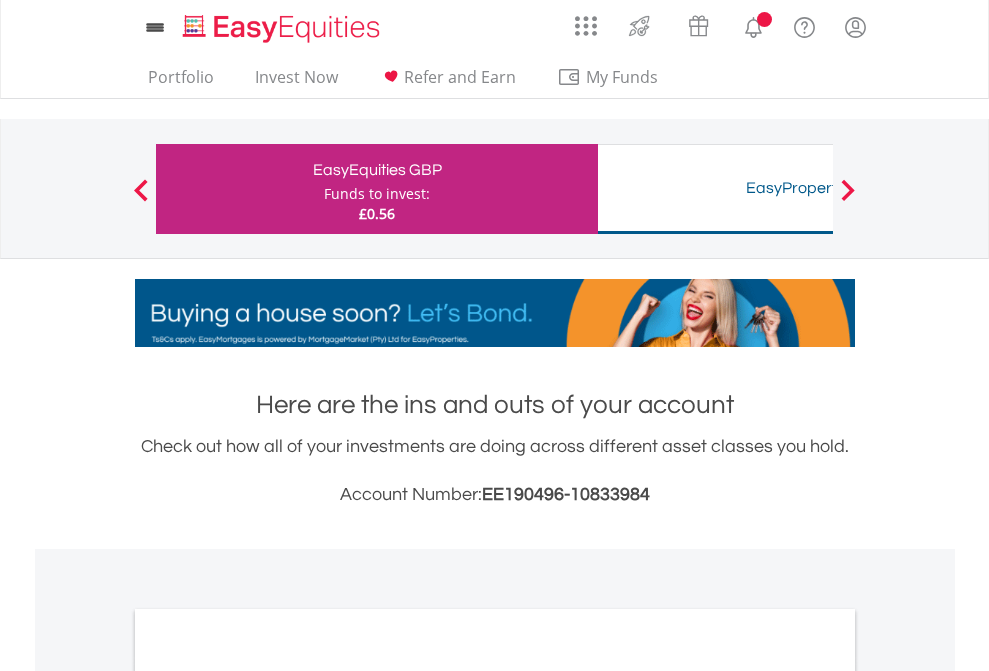 scroll, scrollTop: 0, scrollLeft: 0, axis: both 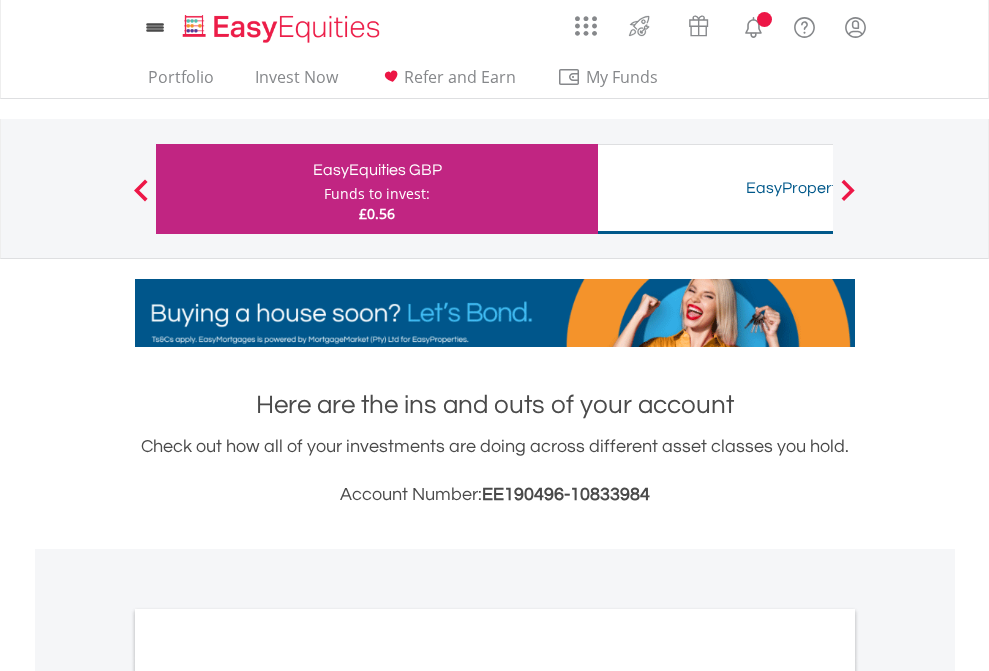 click at bounding box center (345, 624) 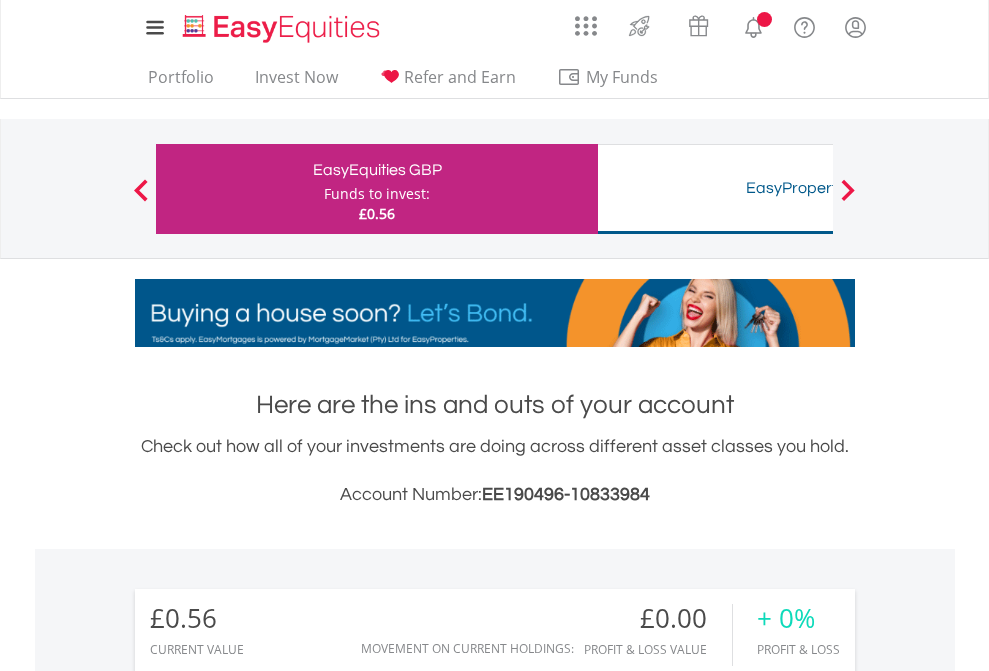 scroll, scrollTop: 1202, scrollLeft: 0, axis: vertical 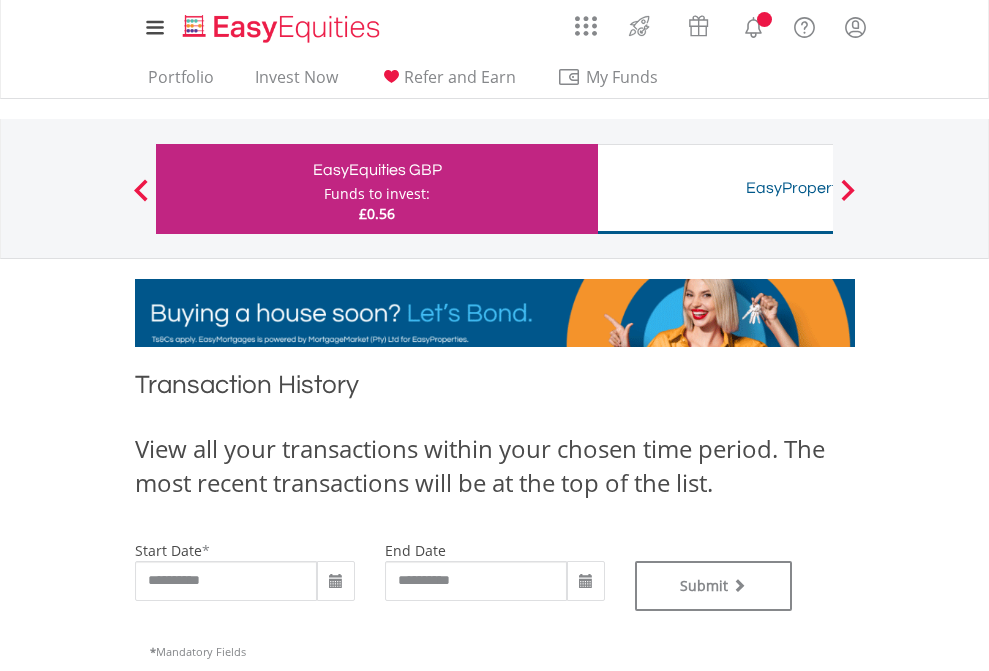 type on "**********" 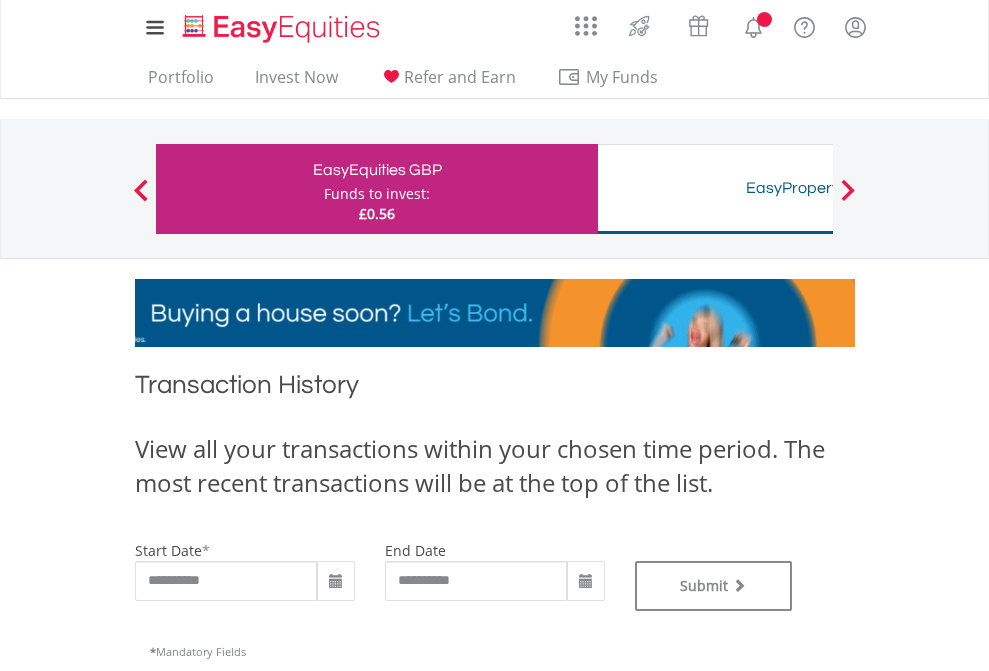 type on "**********" 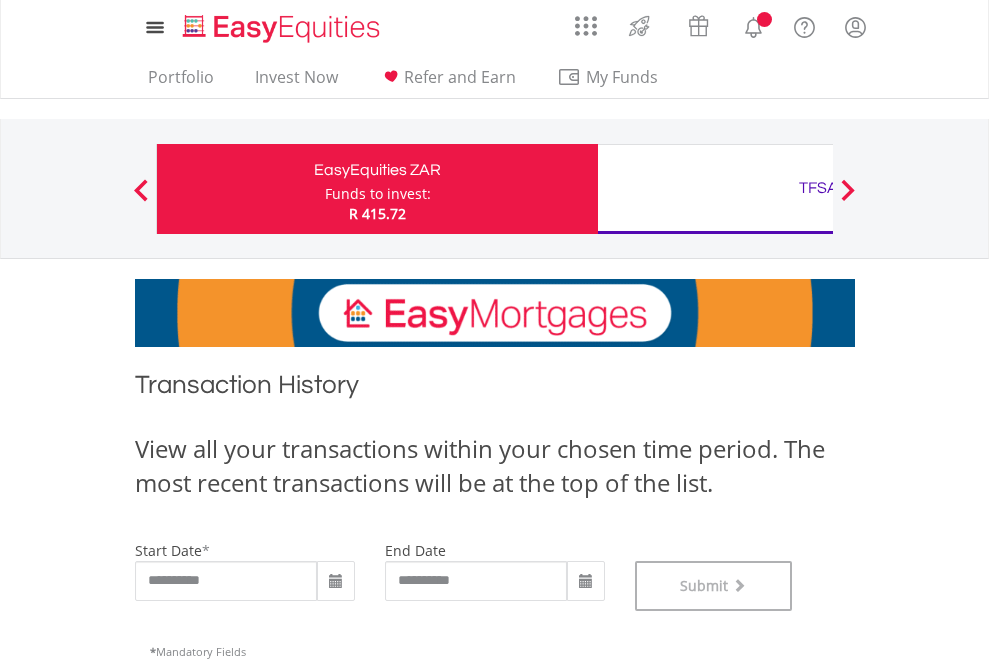 scroll, scrollTop: 811, scrollLeft: 0, axis: vertical 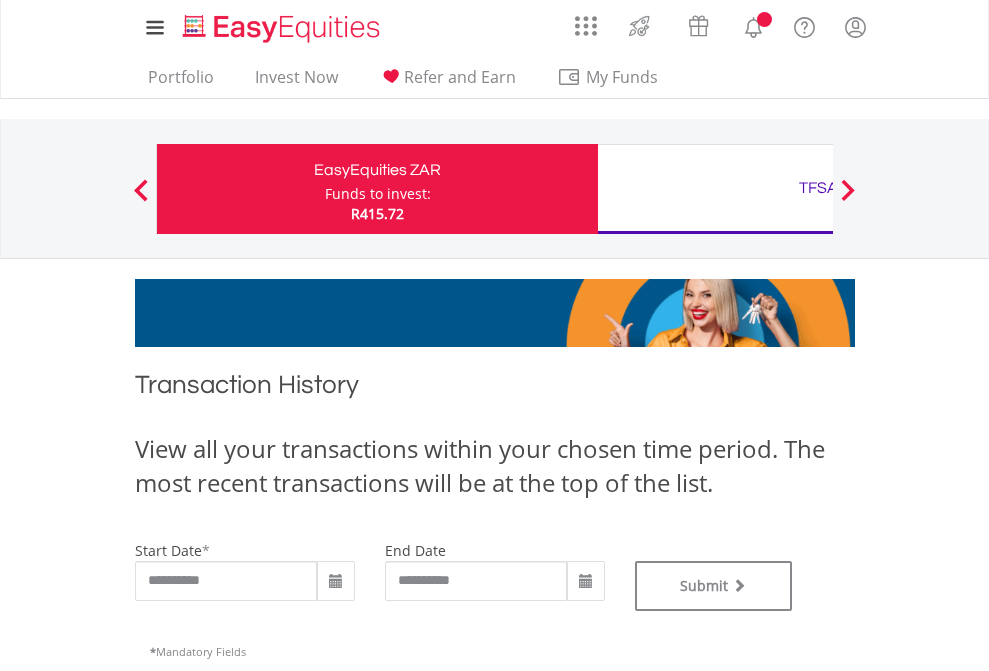 click on "TFSA" at bounding box center (818, 188) 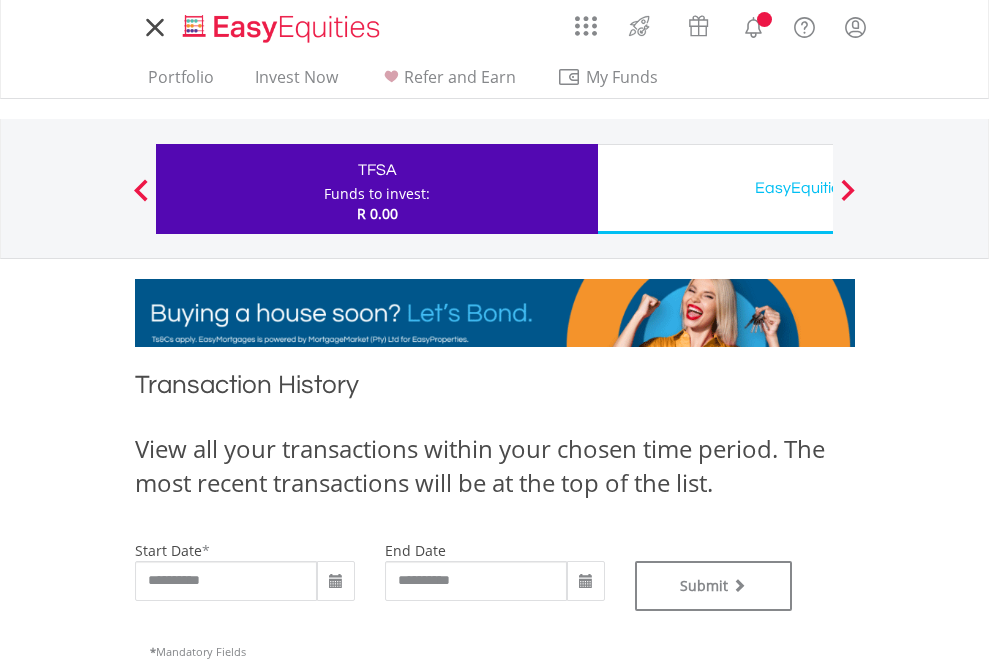 scroll, scrollTop: 0, scrollLeft: 0, axis: both 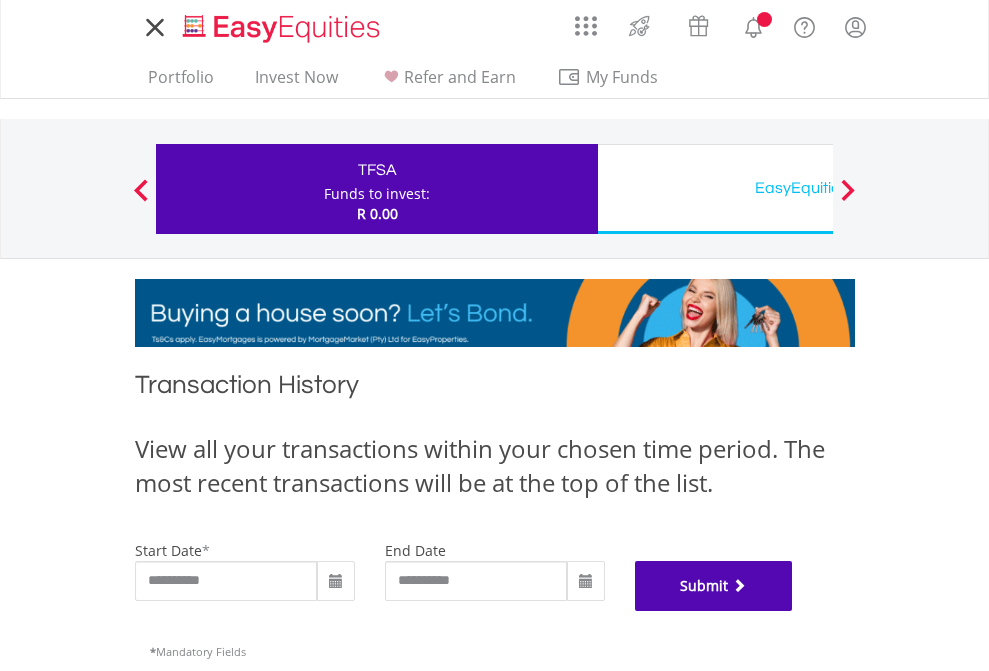 click on "Submit" at bounding box center (714, 586) 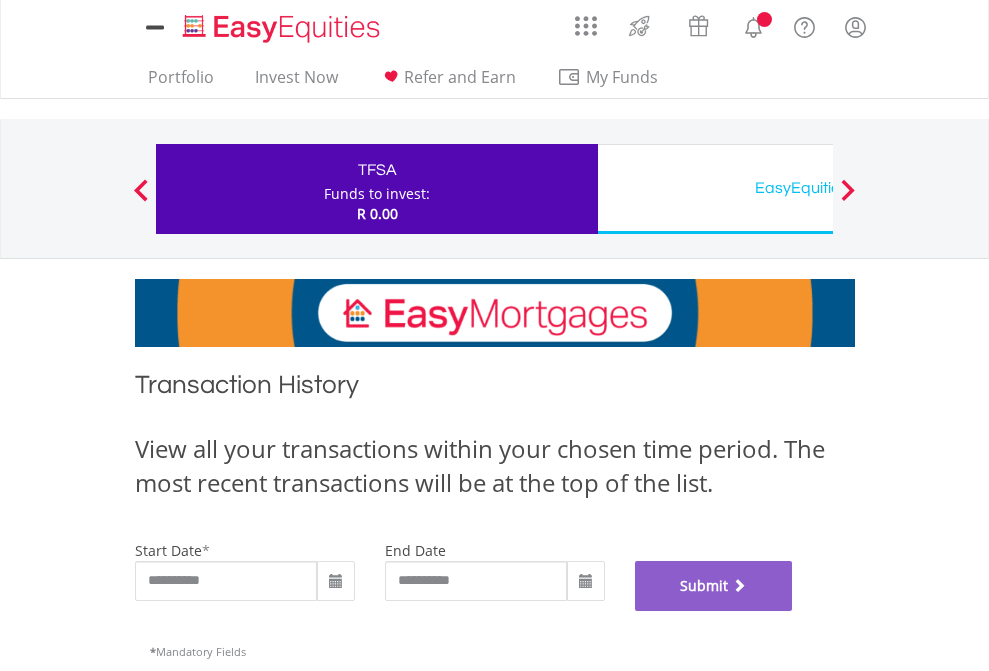 scroll, scrollTop: 811, scrollLeft: 0, axis: vertical 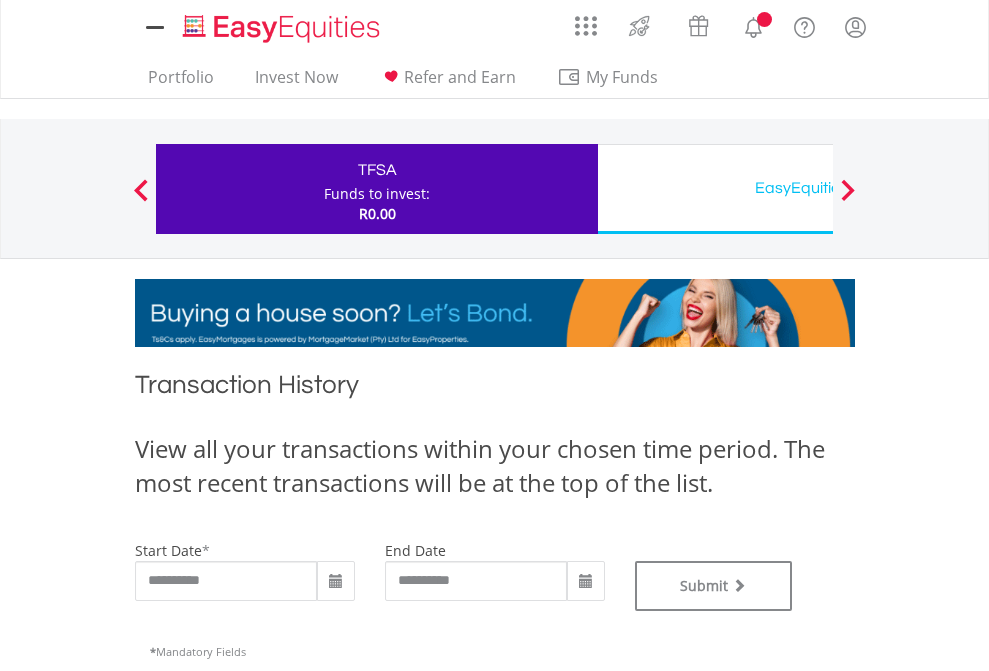click on "EasyEquities USD" at bounding box center (818, 188) 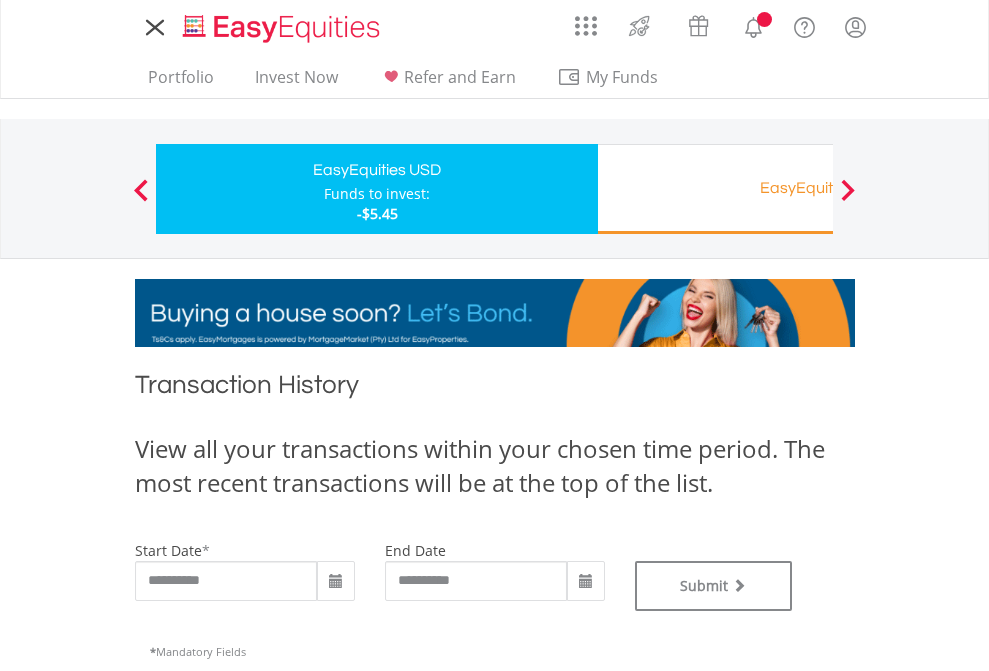 scroll, scrollTop: 0, scrollLeft: 0, axis: both 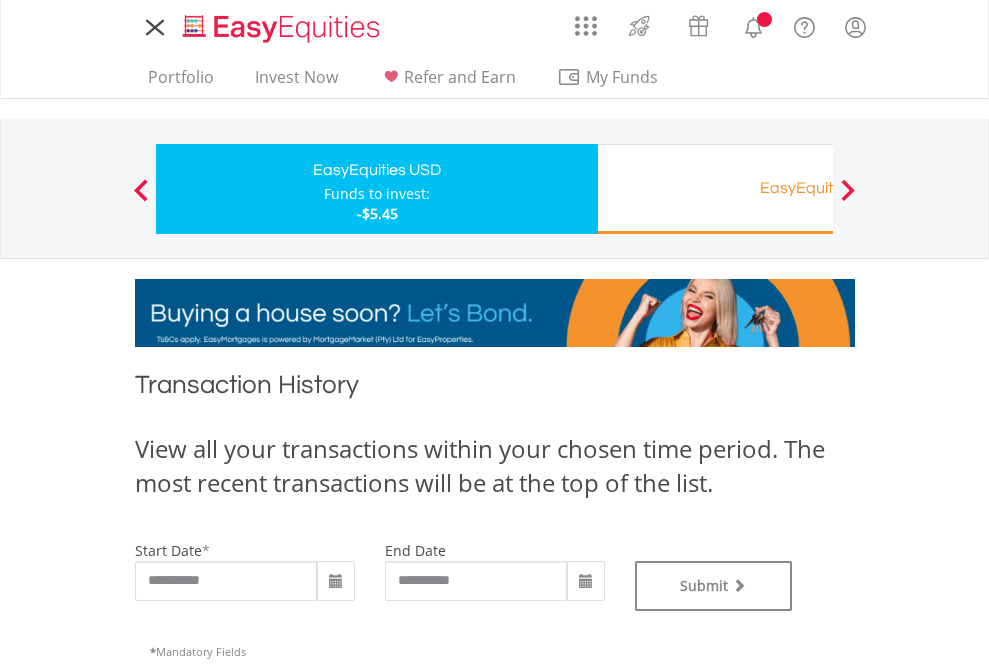 type on "**********" 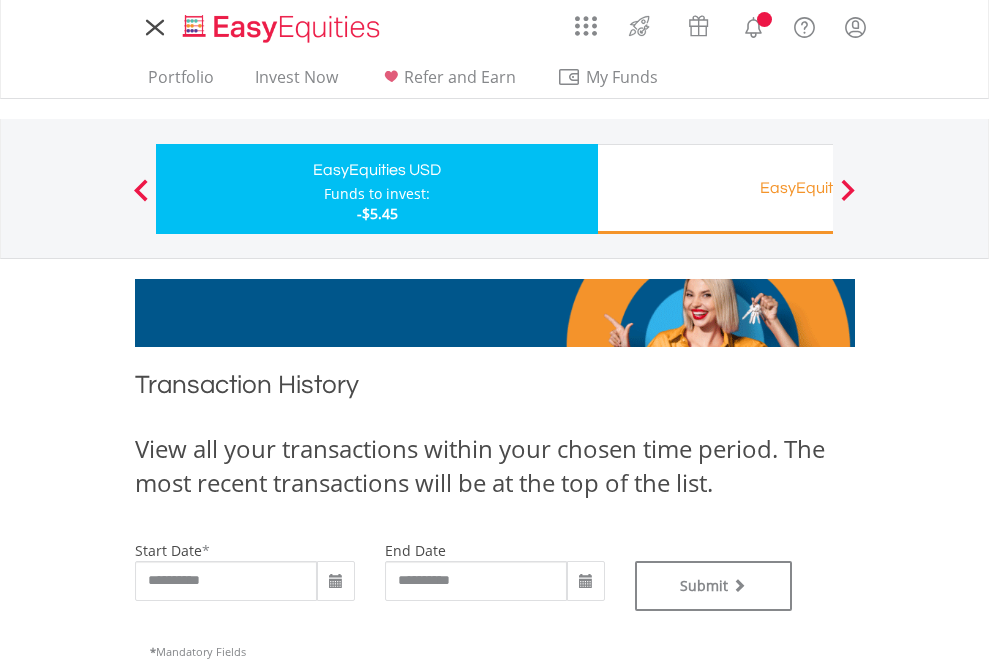 type on "**********" 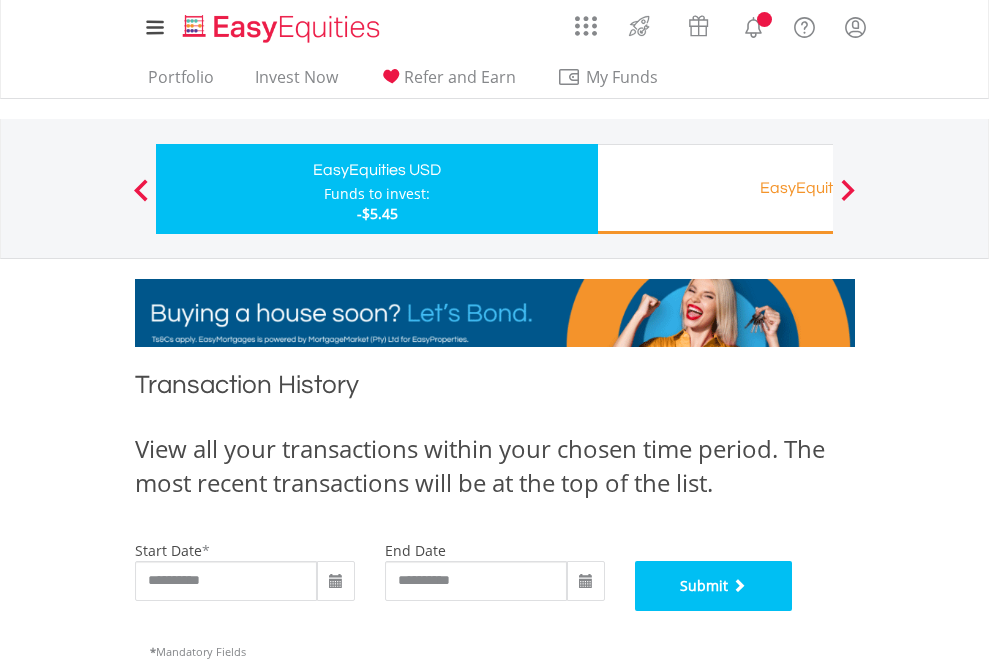 click on "Submit" at bounding box center (714, 586) 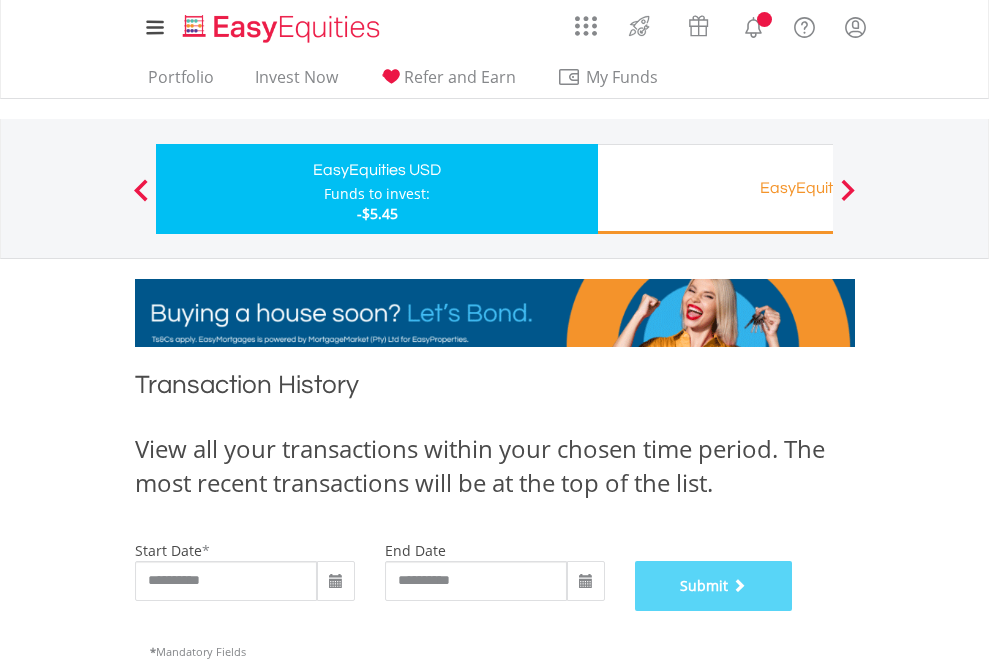 scroll, scrollTop: 811, scrollLeft: 0, axis: vertical 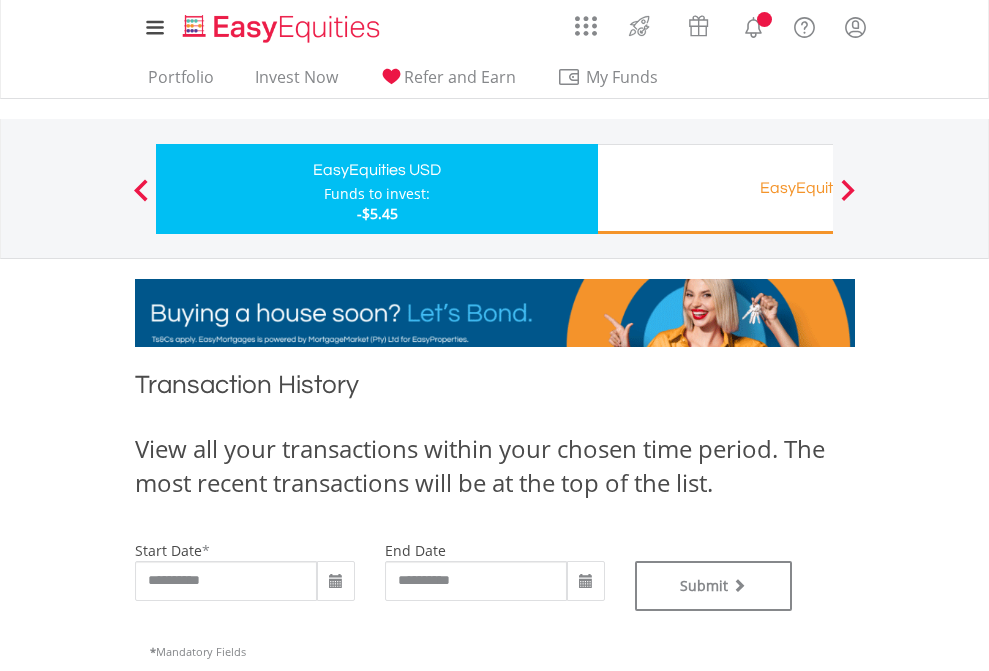 click on "EasyEquities RA" at bounding box center (818, 188) 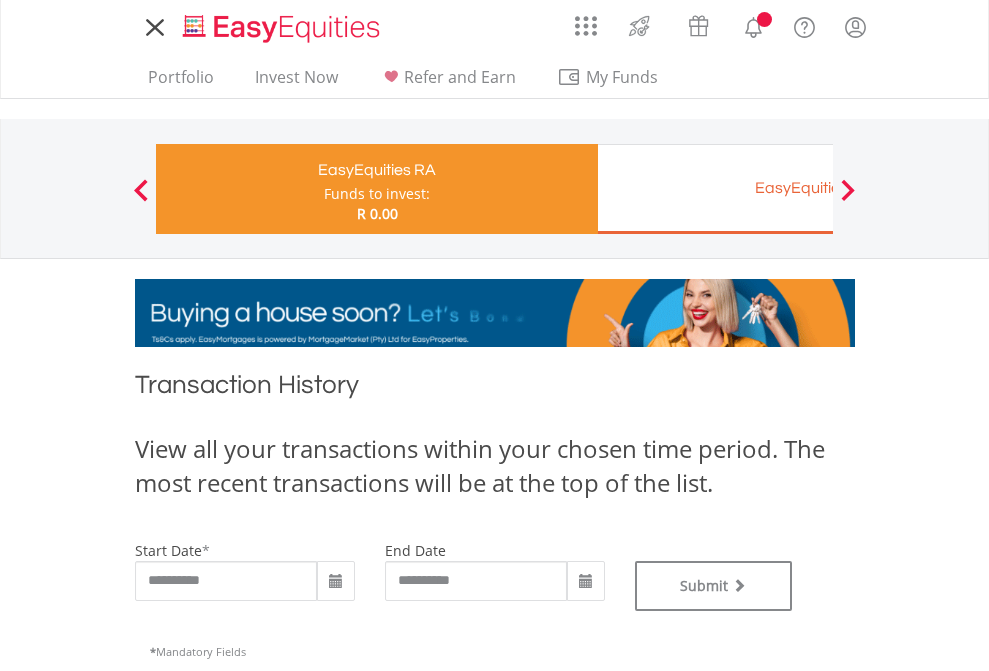 scroll, scrollTop: 0, scrollLeft: 0, axis: both 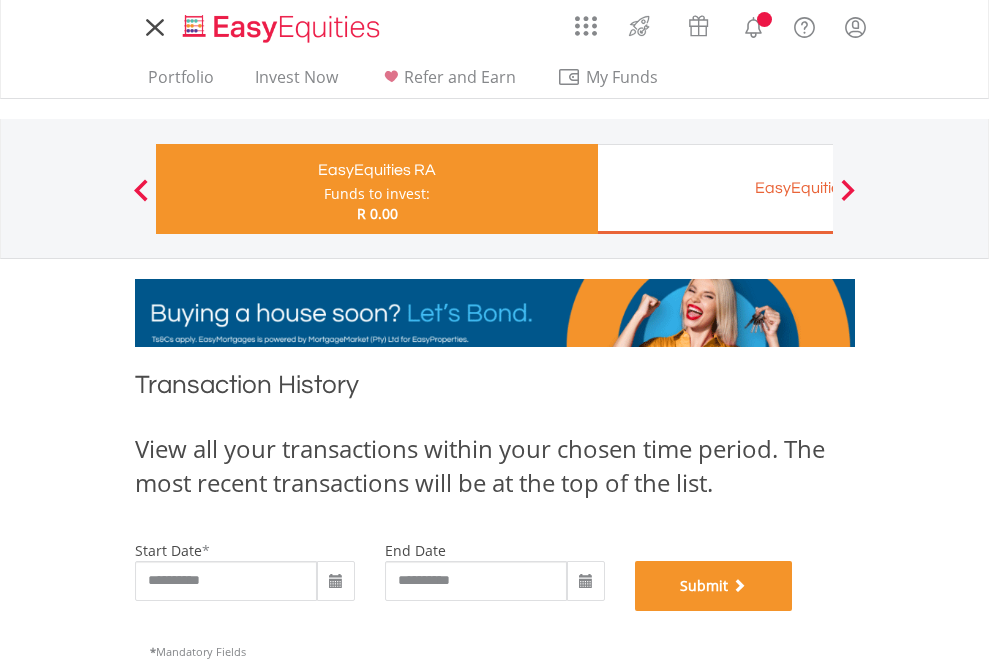 click on "Submit" at bounding box center [714, 586] 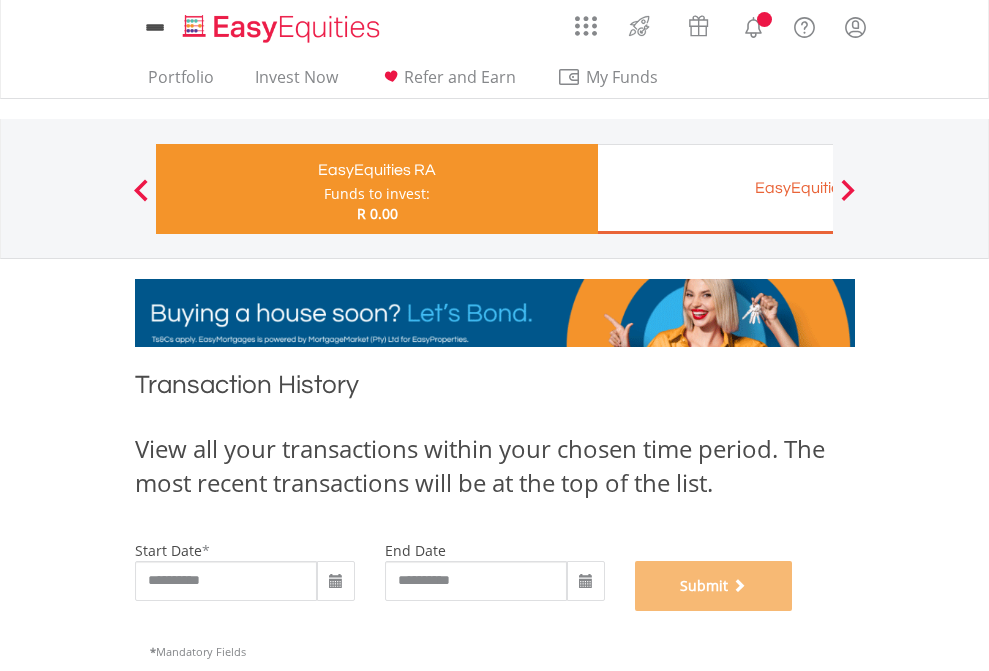 scroll, scrollTop: 811, scrollLeft: 0, axis: vertical 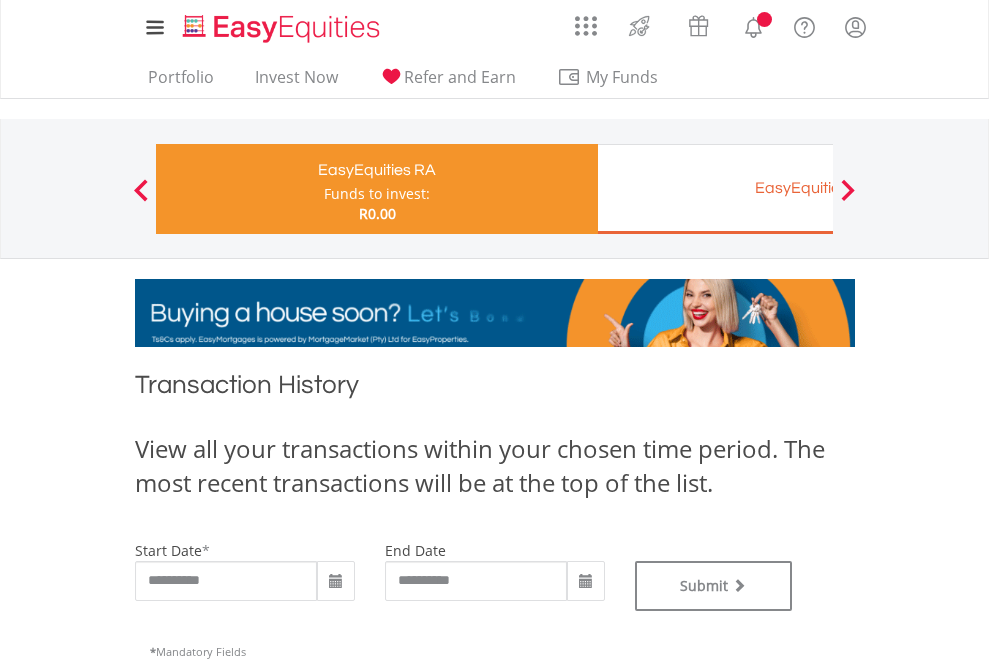 click on "EasyEquities EUR" at bounding box center [818, 188] 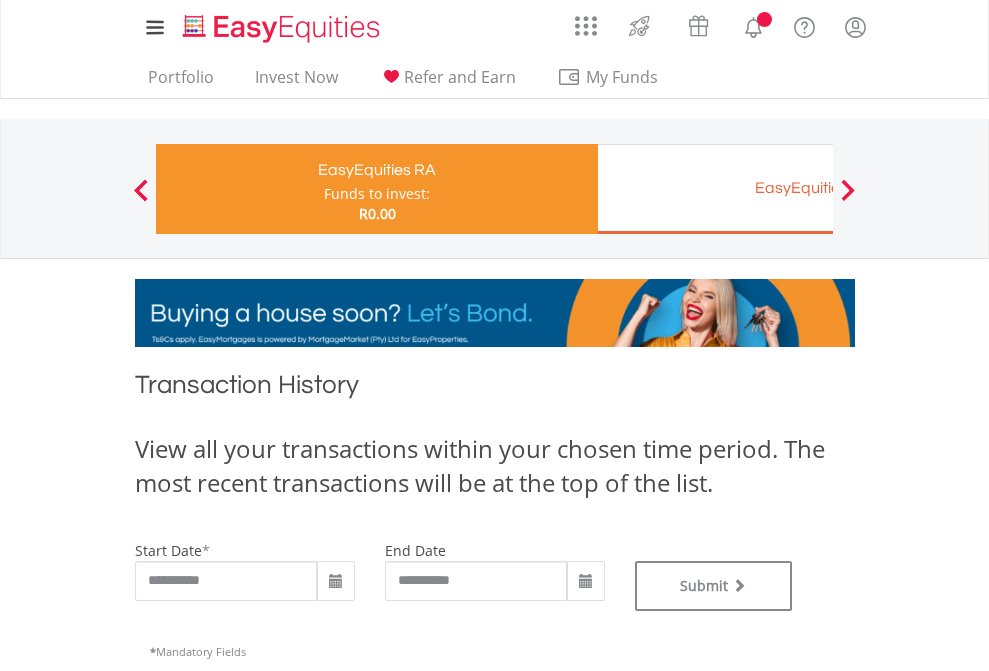 type on "**********" 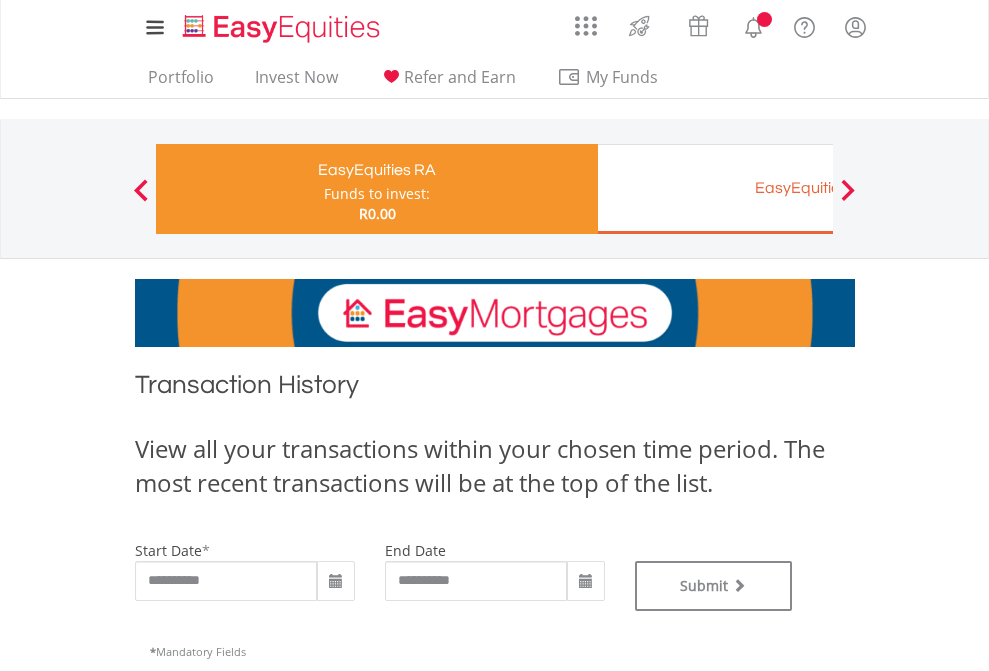 type on "**********" 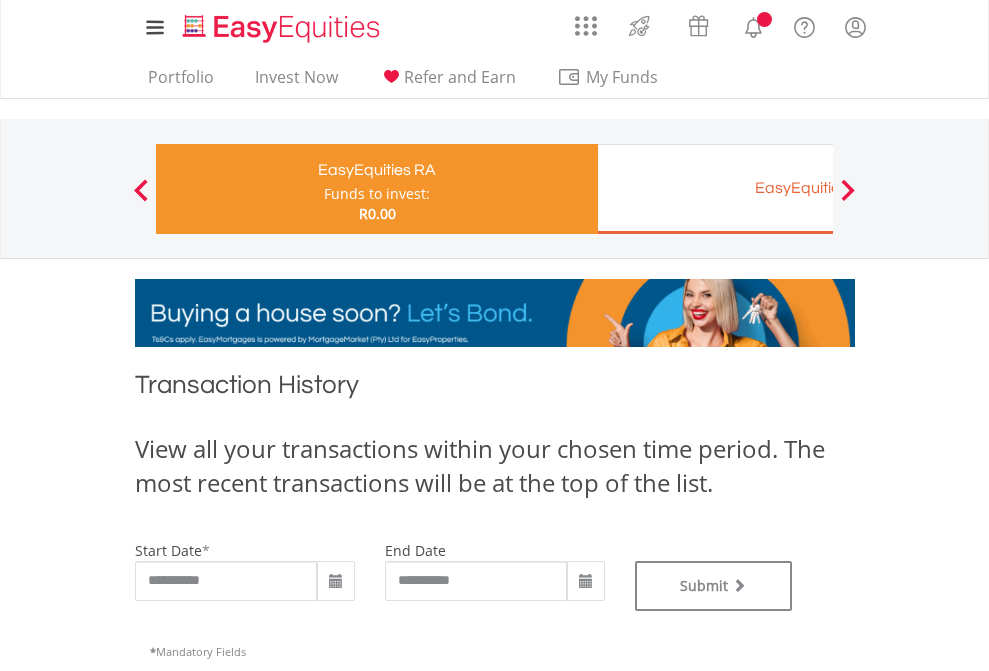 scroll, scrollTop: 811, scrollLeft: 0, axis: vertical 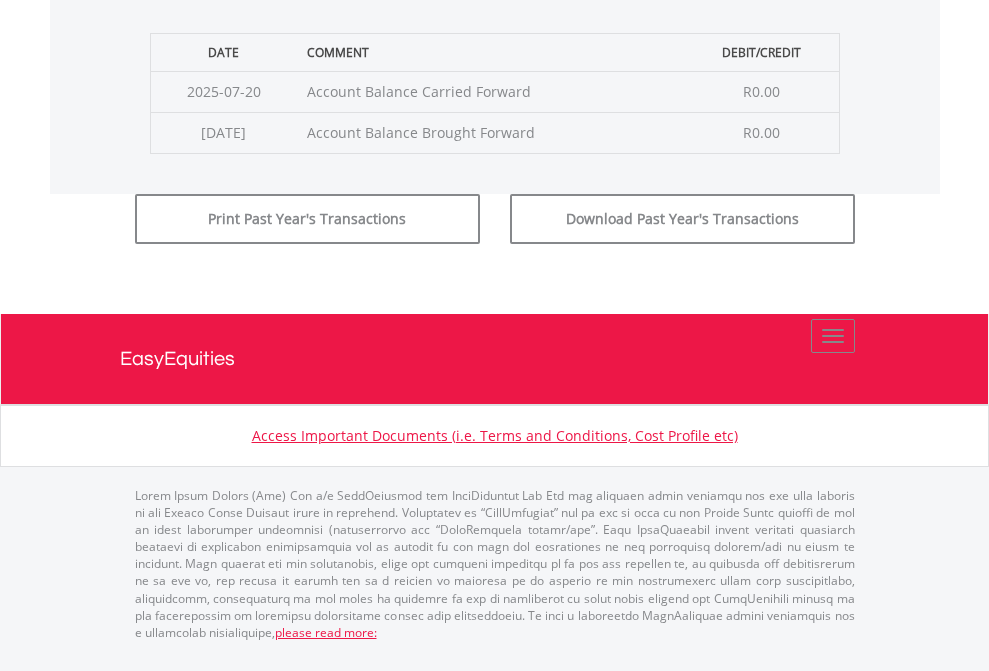 click on "Submit" at bounding box center [714, -183] 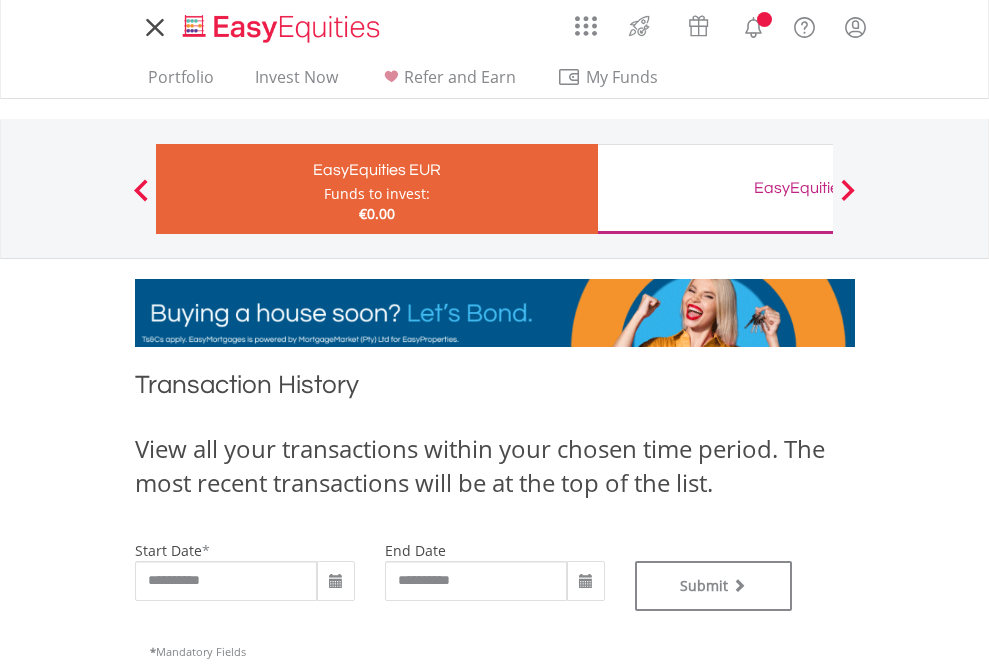 scroll, scrollTop: 0, scrollLeft: 0, axis: both 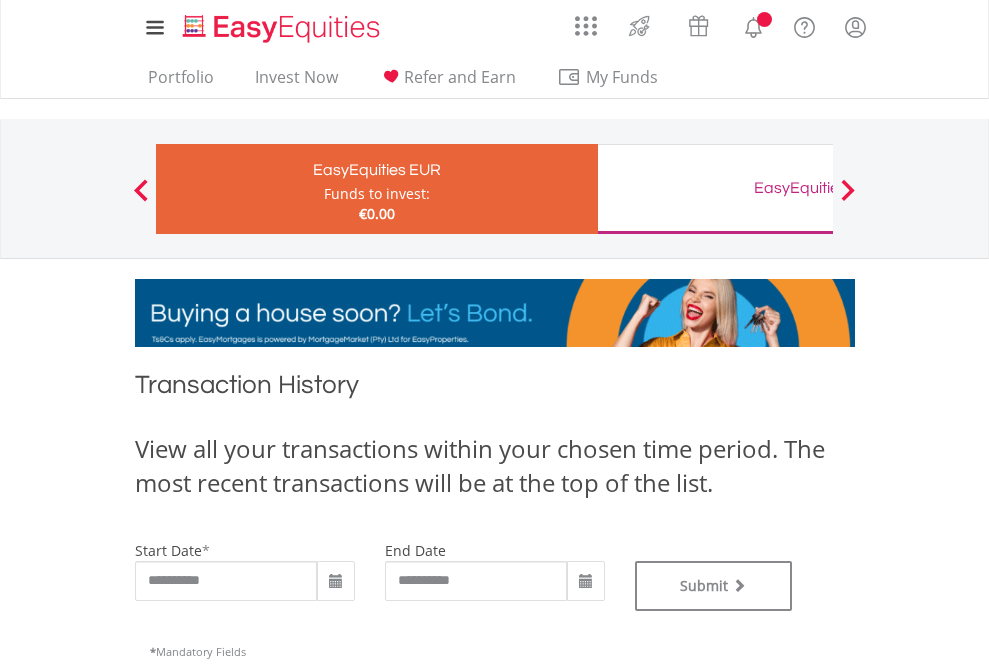 click on "EasyEquities GBP" at bounding box center [818, 188] 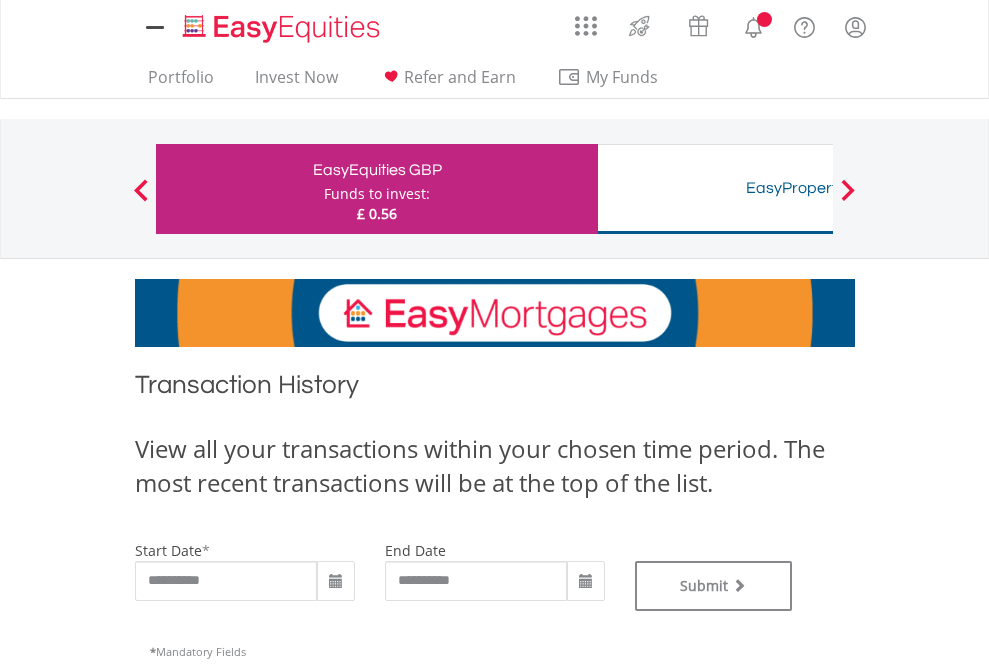scroll, scrollTop: 0, scrollLeft: 0, axis: both 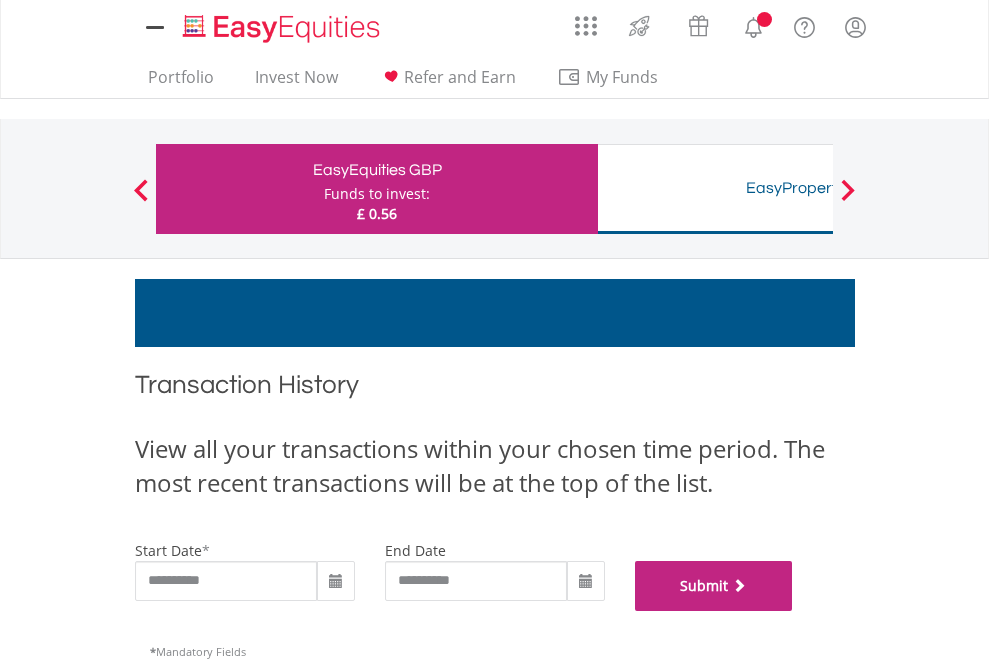click on "Submit" at bounding box center (714, 586) 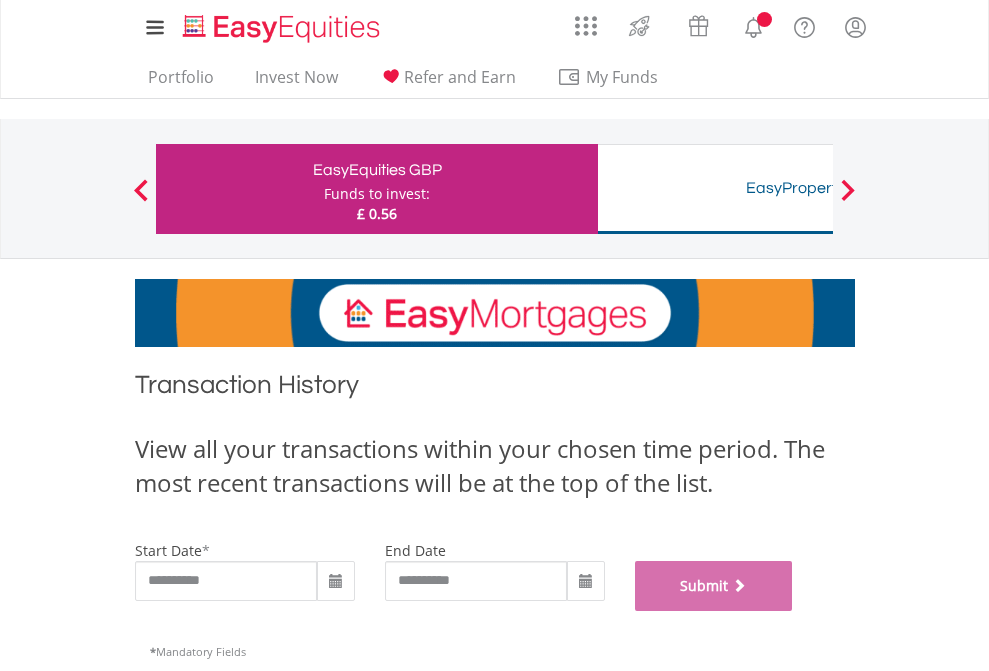 scroll, scrollTop: 811, scrollLeft: 0, axis: vertical 